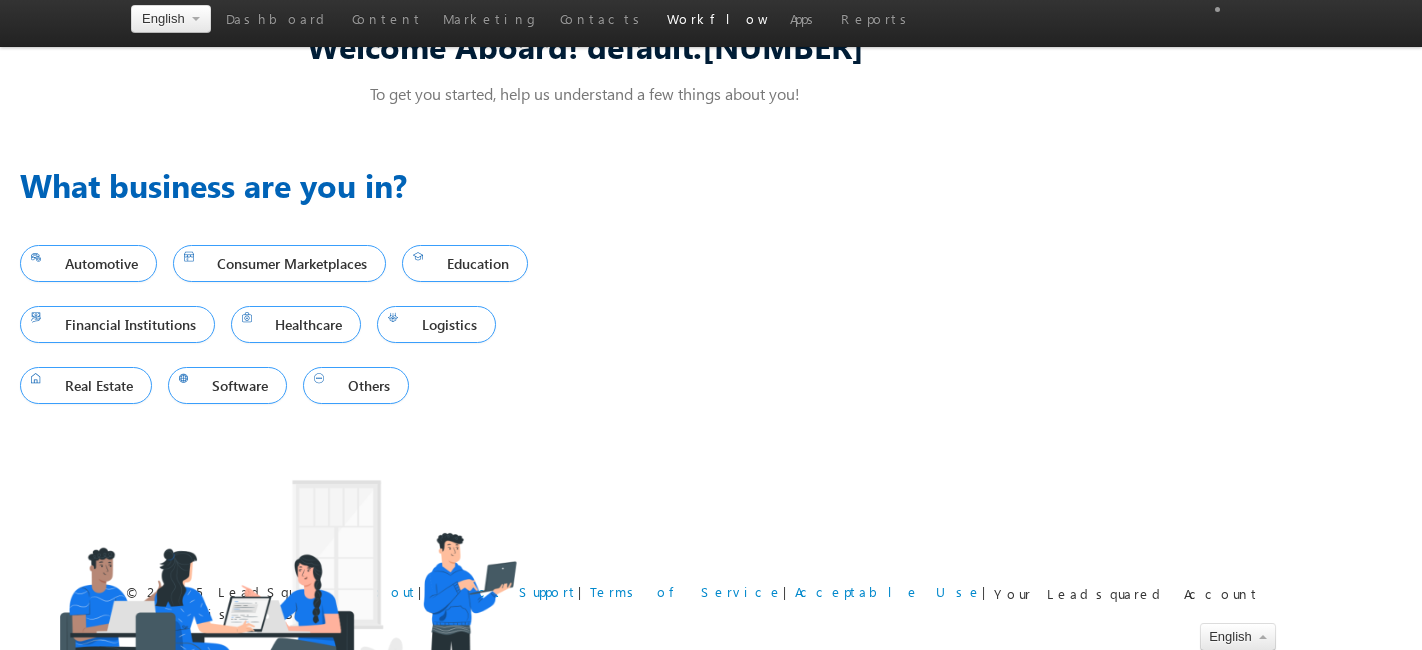 scroll, scrollTop: 0, scrollLeft: 0, axis: both 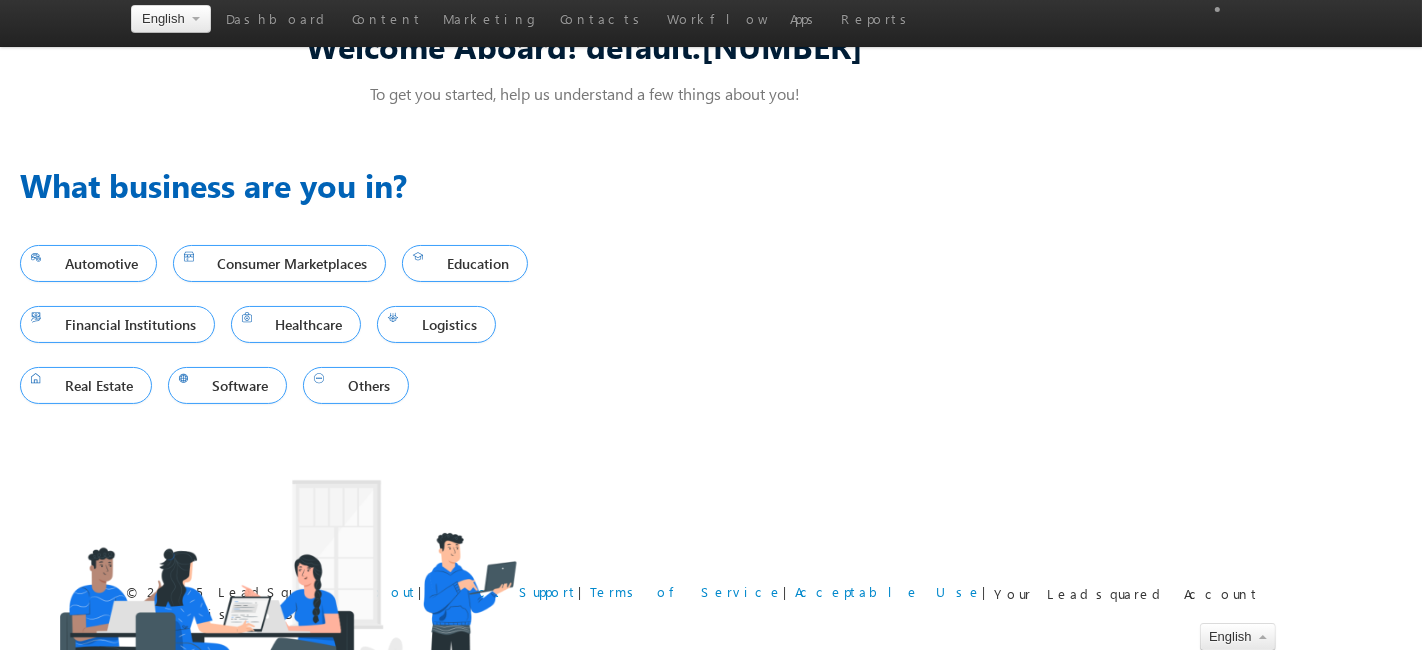 click on "Manage Tasks" at bounding box center [0, 0] 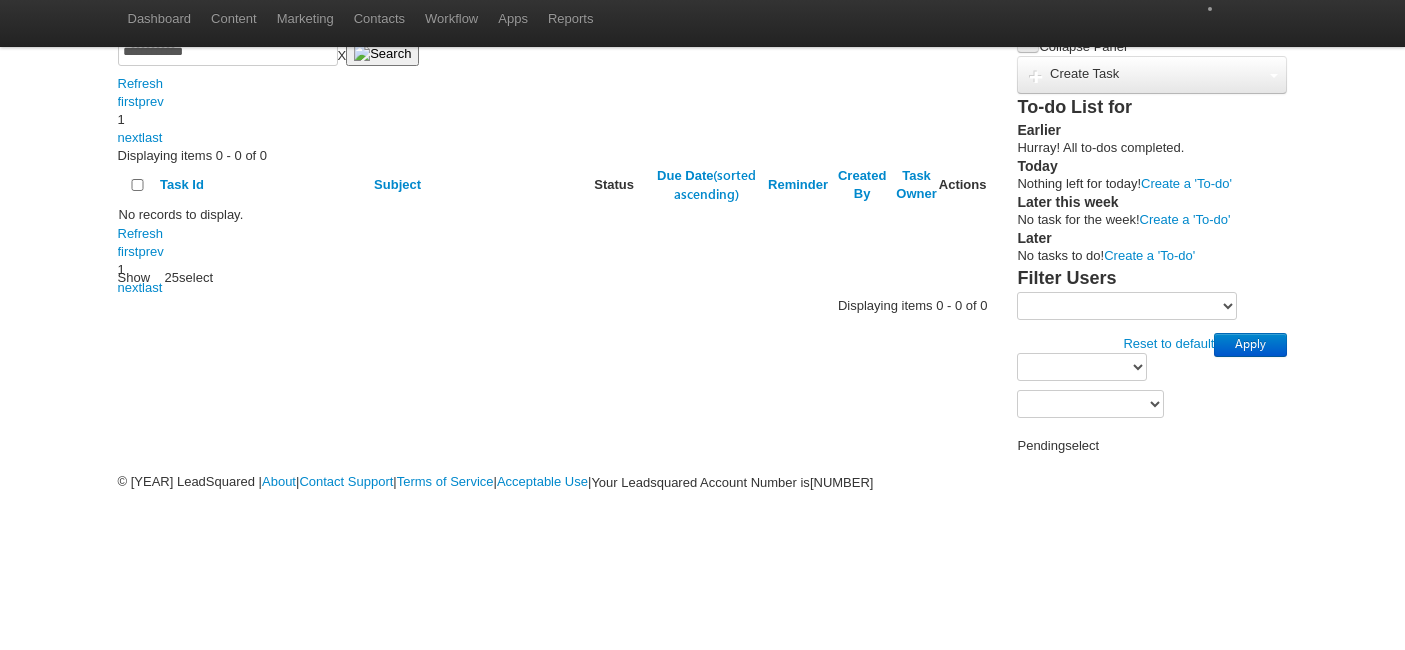 scroll, scrollTop: 0, scrollLeft: 0, axis: both 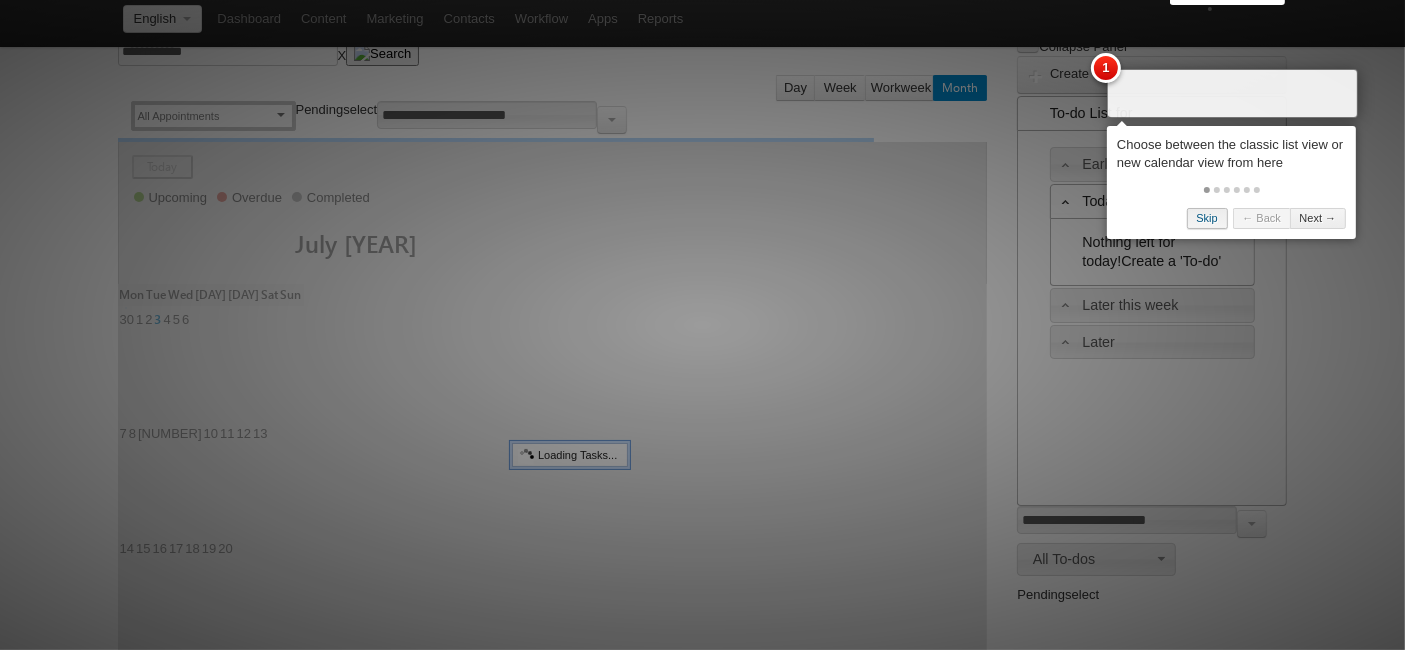 click on "Skip" at bounding box center (1207, 218) 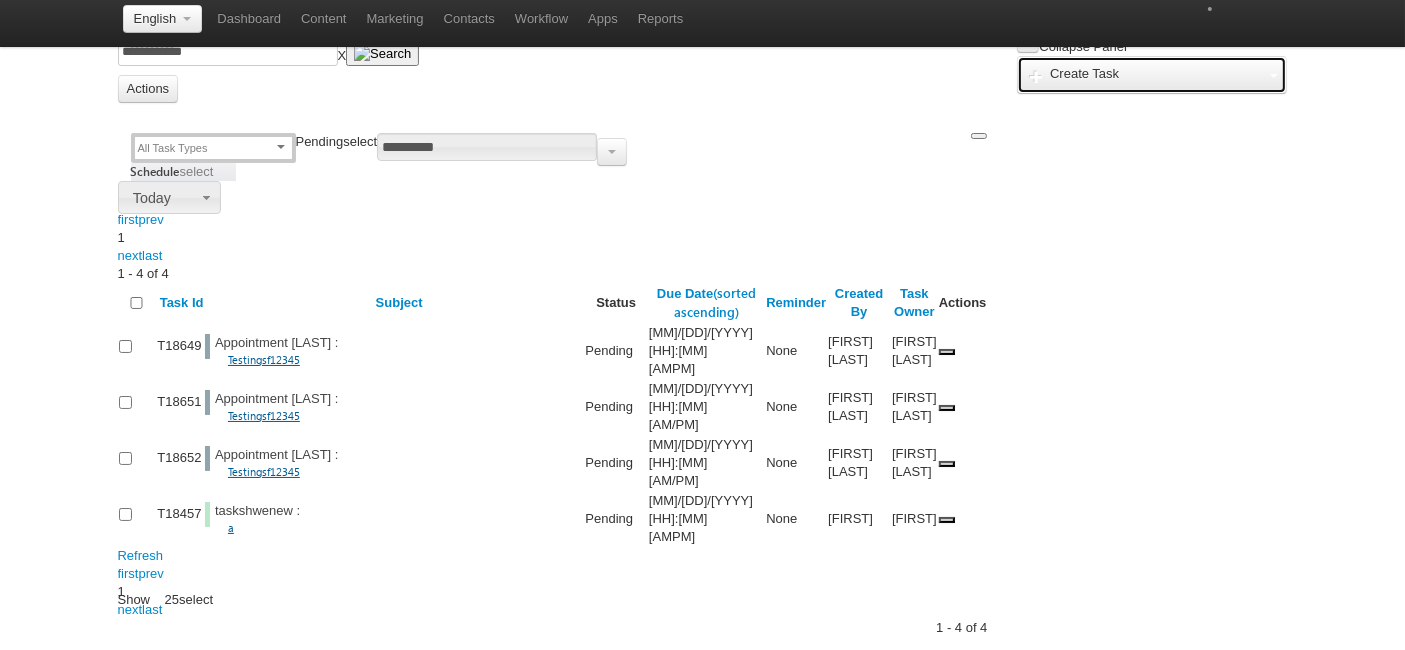 click on "Create Task" at bounding box center [1084, 73] 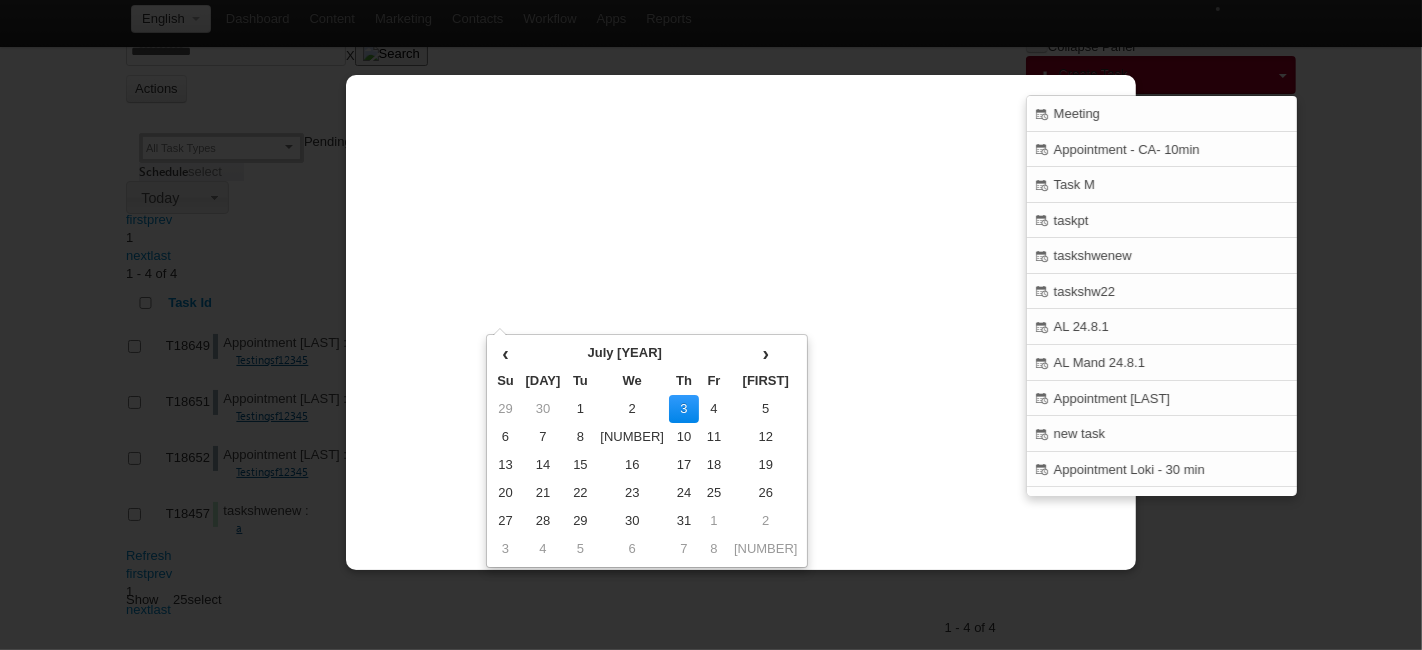 click on "**********" at bounding box center (0, 0) 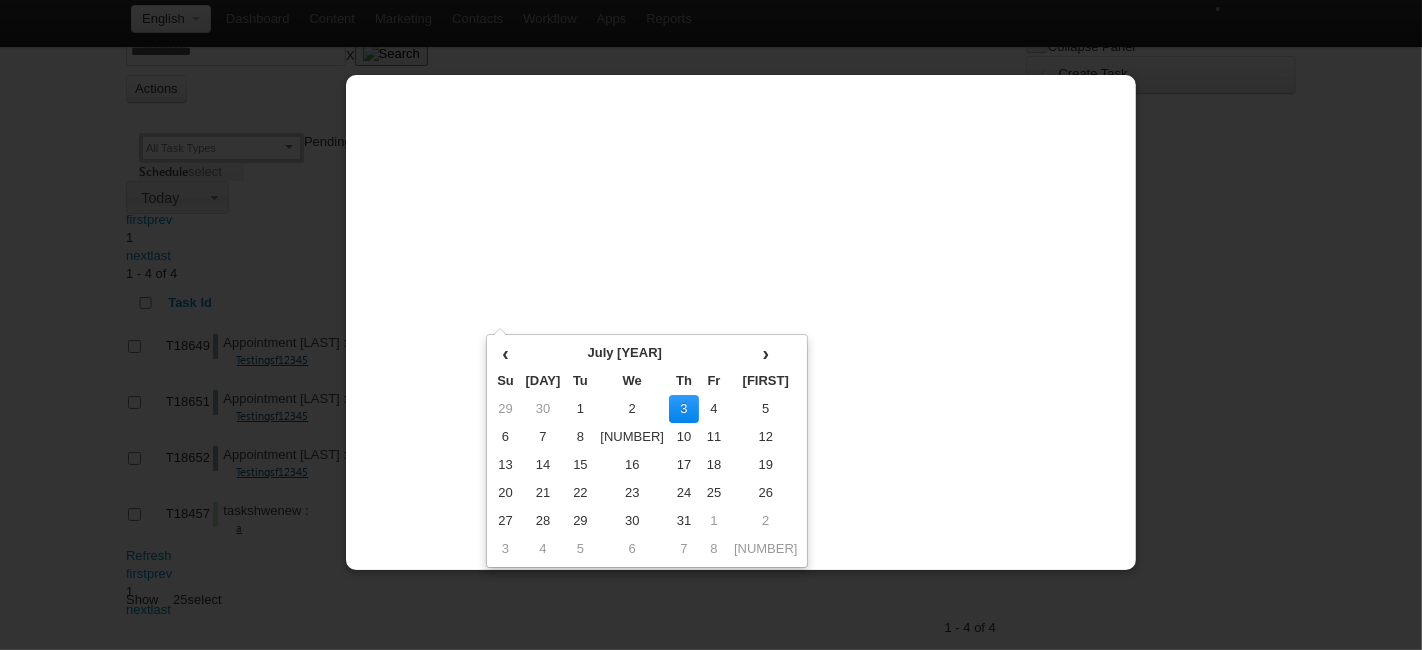 click on "**********" at bounding box center (0, 0) 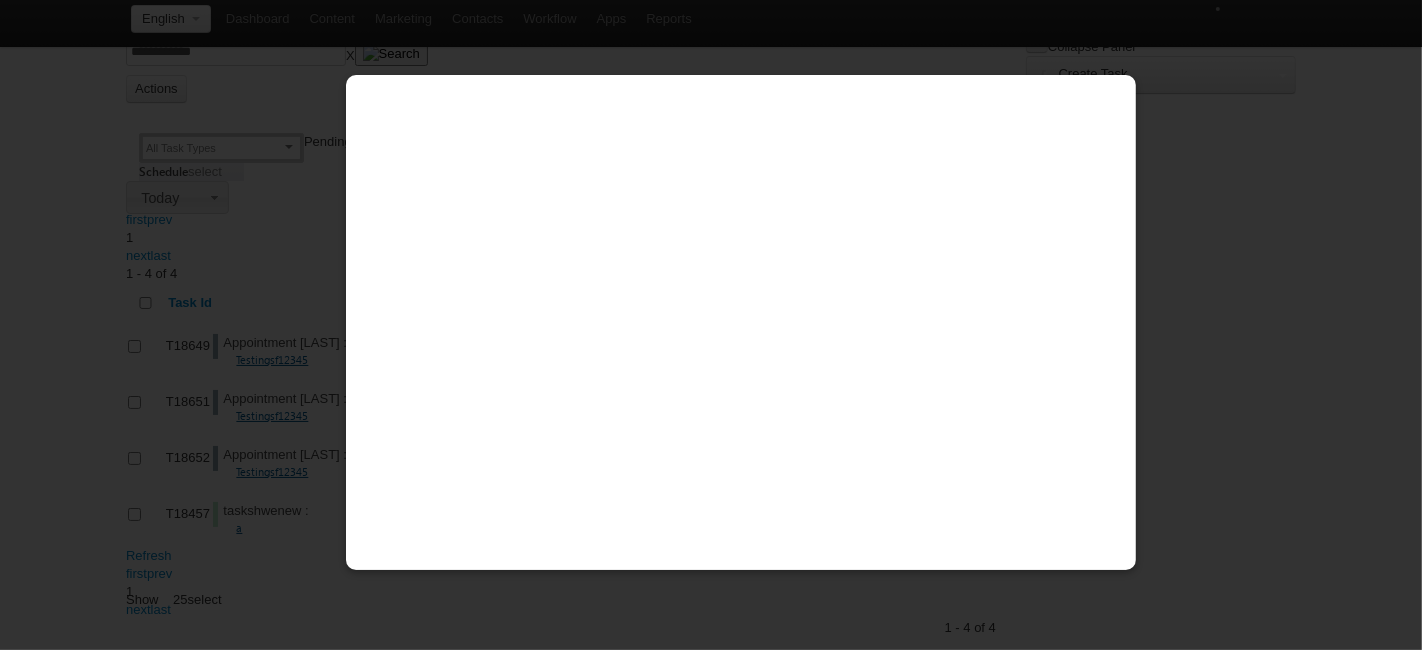 click on "******
******
******
****
15 min
Before the task" at bounding box center [0, 0] 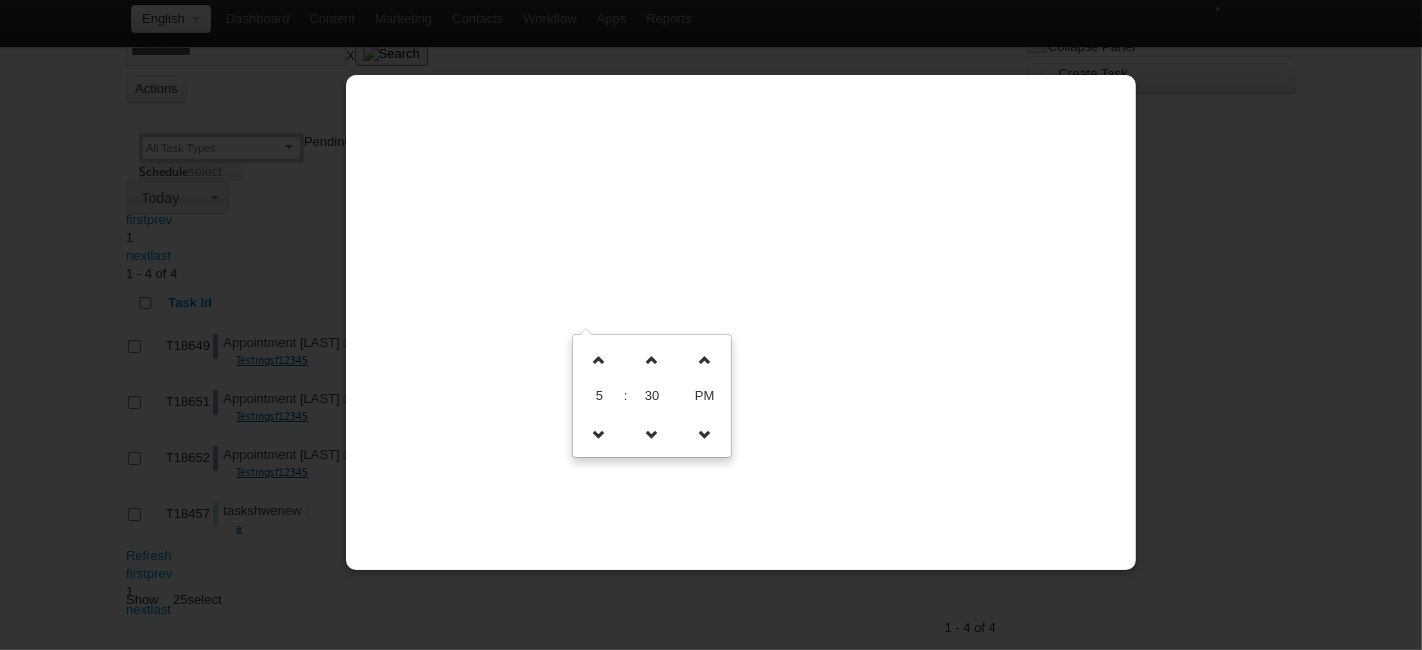 click on "********" at bounding box center (0, 0) 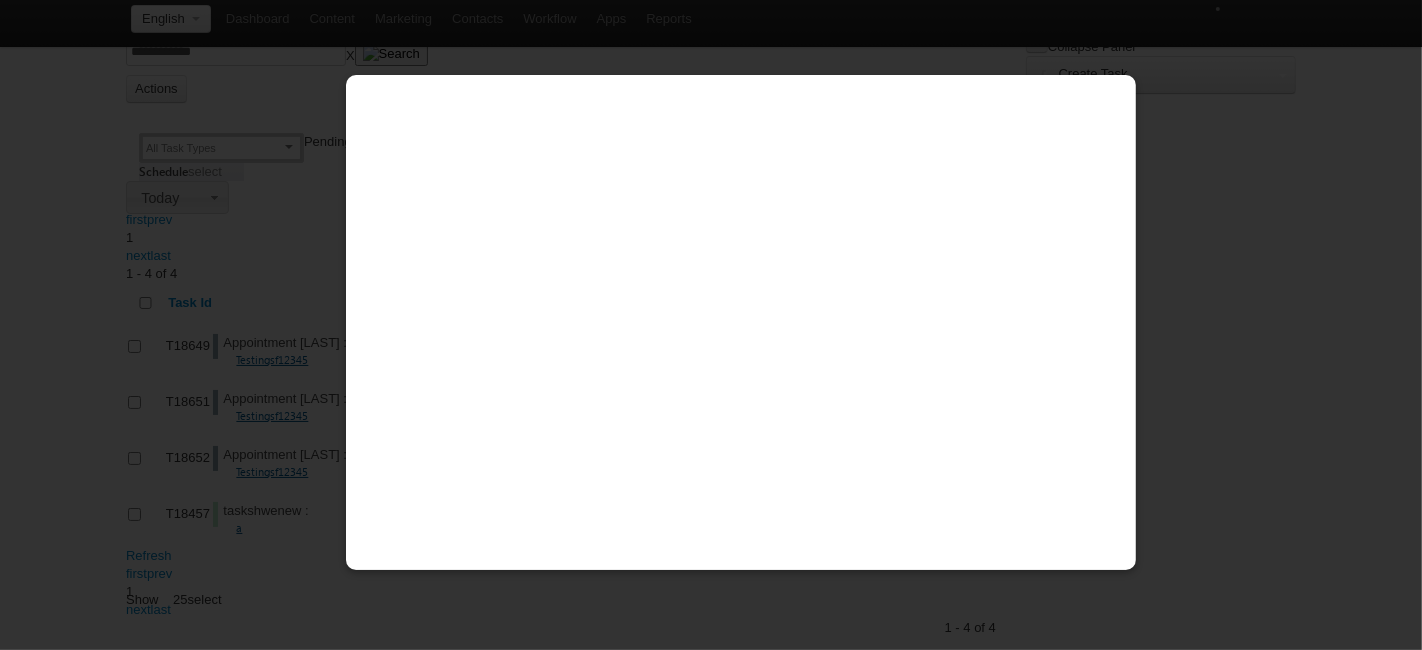 click on "×" at bounding box center [0, 0] 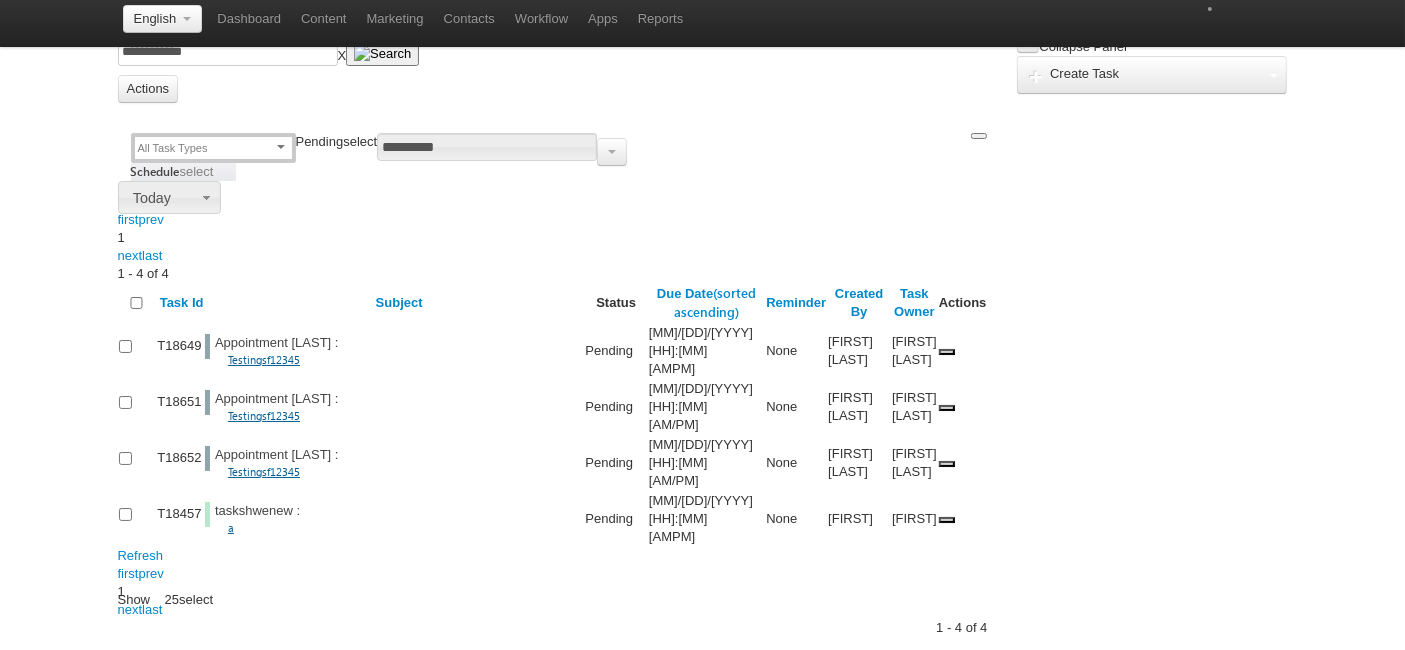 click on "Try Now" at bounding box center [990, 26] 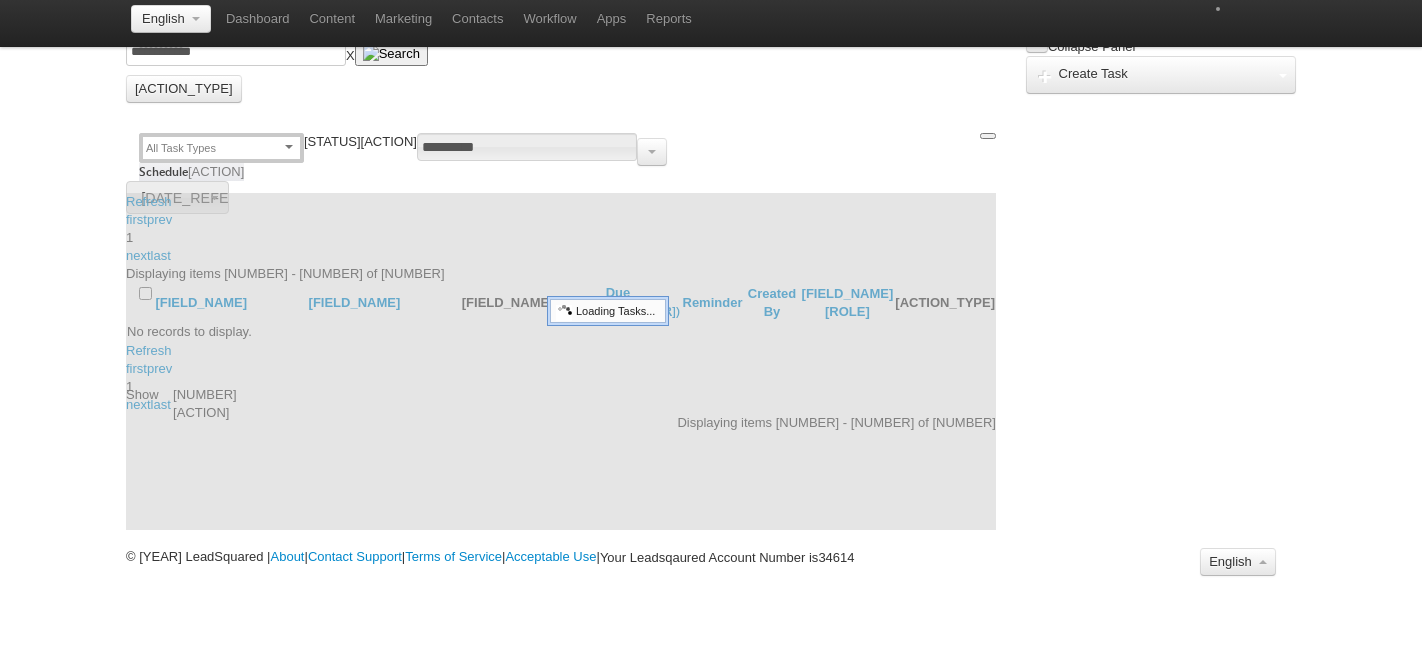 scroll, scrollTop: 0, scrollLeft: 0, axis: both 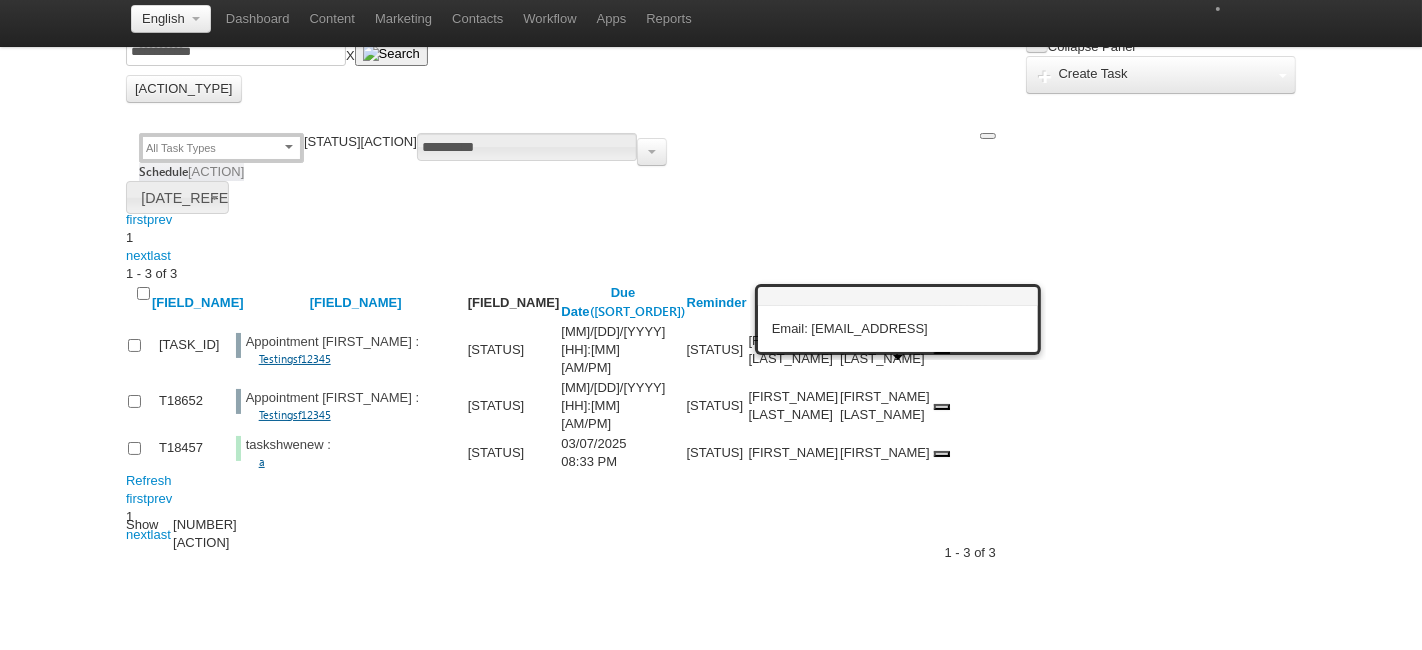 click on "taskshwenew" at bounding box center (0, 0) 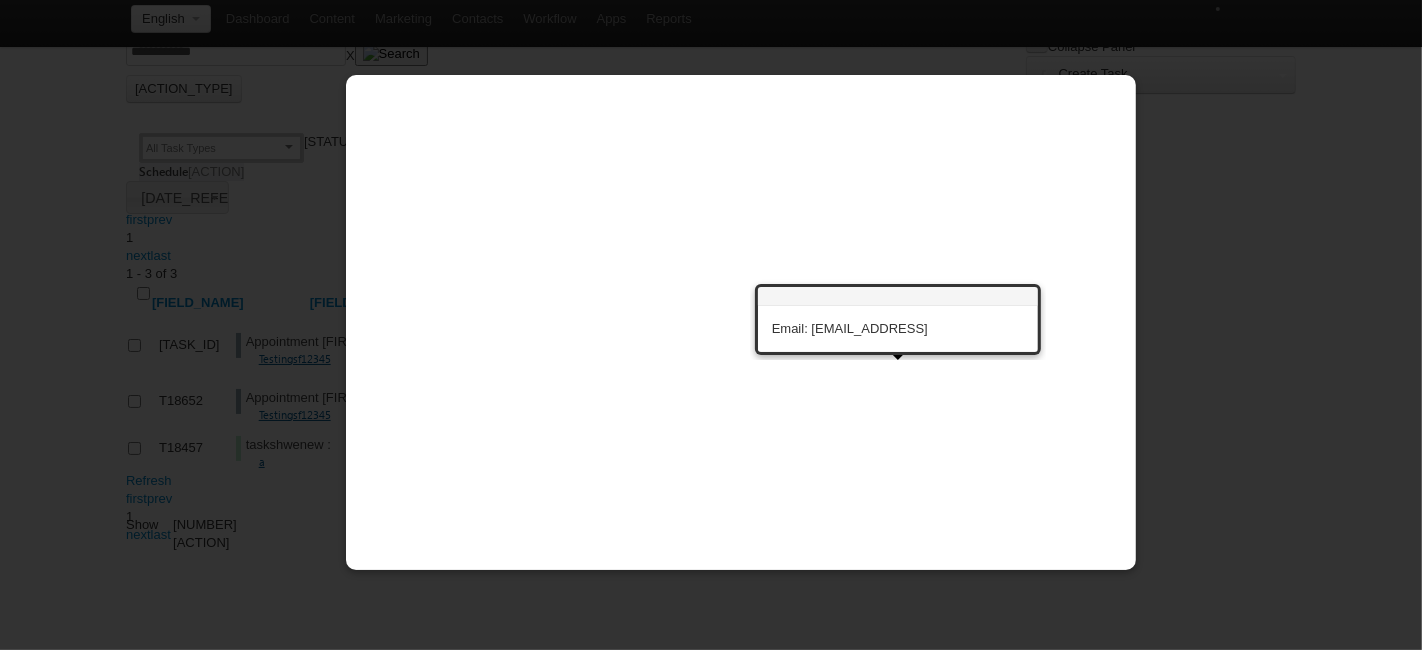 scroll, scrollTop: 51, scrollLeft: 0, axis: vertical 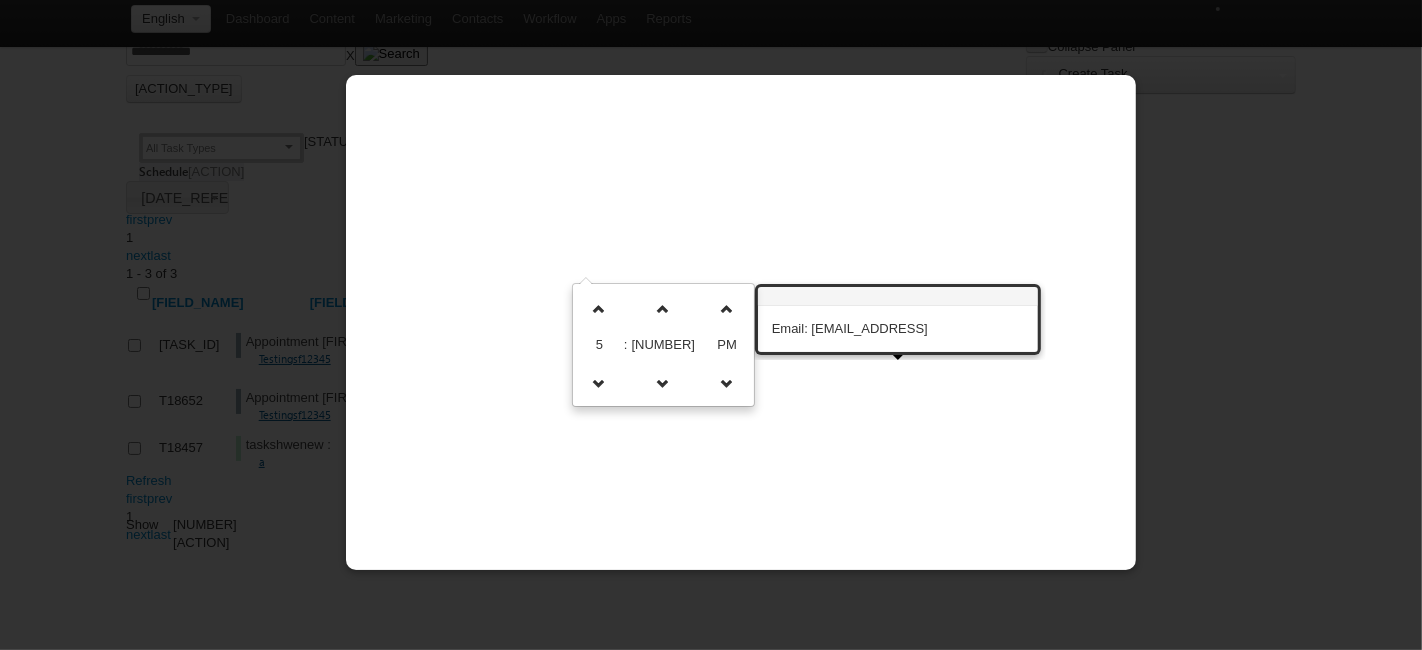 click on "********" at bounding box center (0, 0) 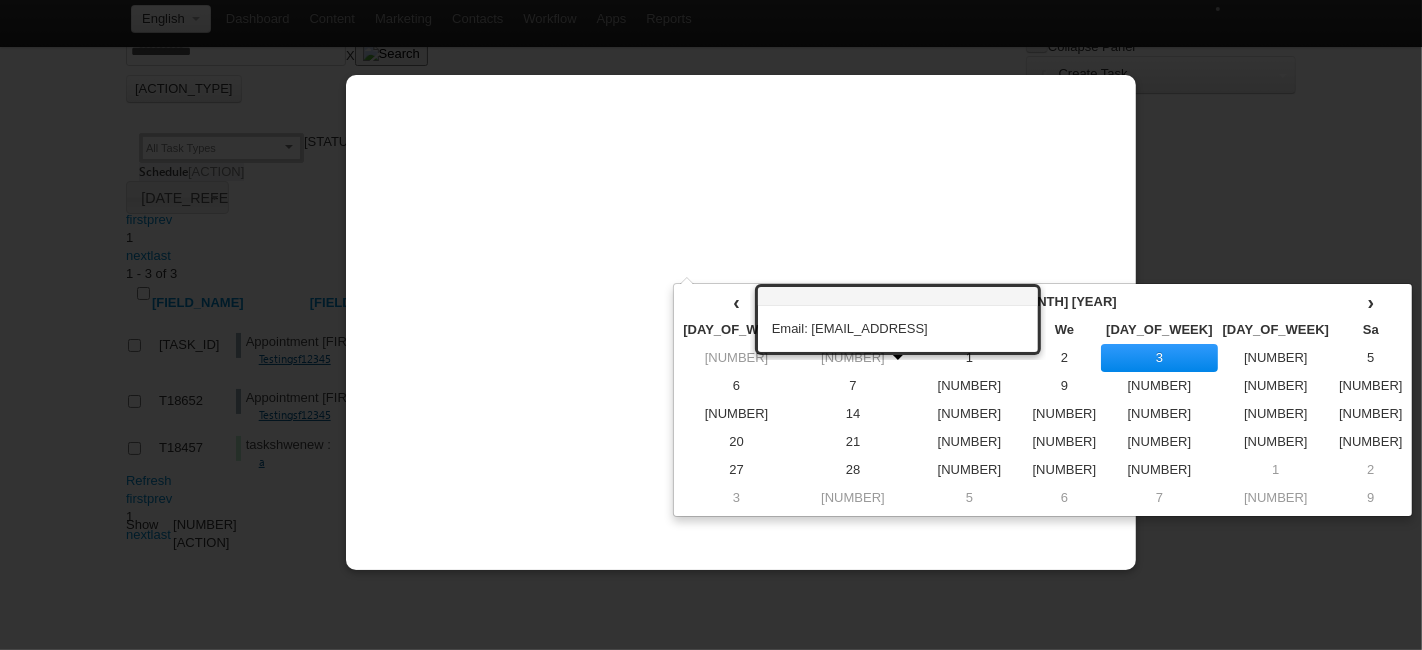 click on "**********" at bounding box center (0, 0) 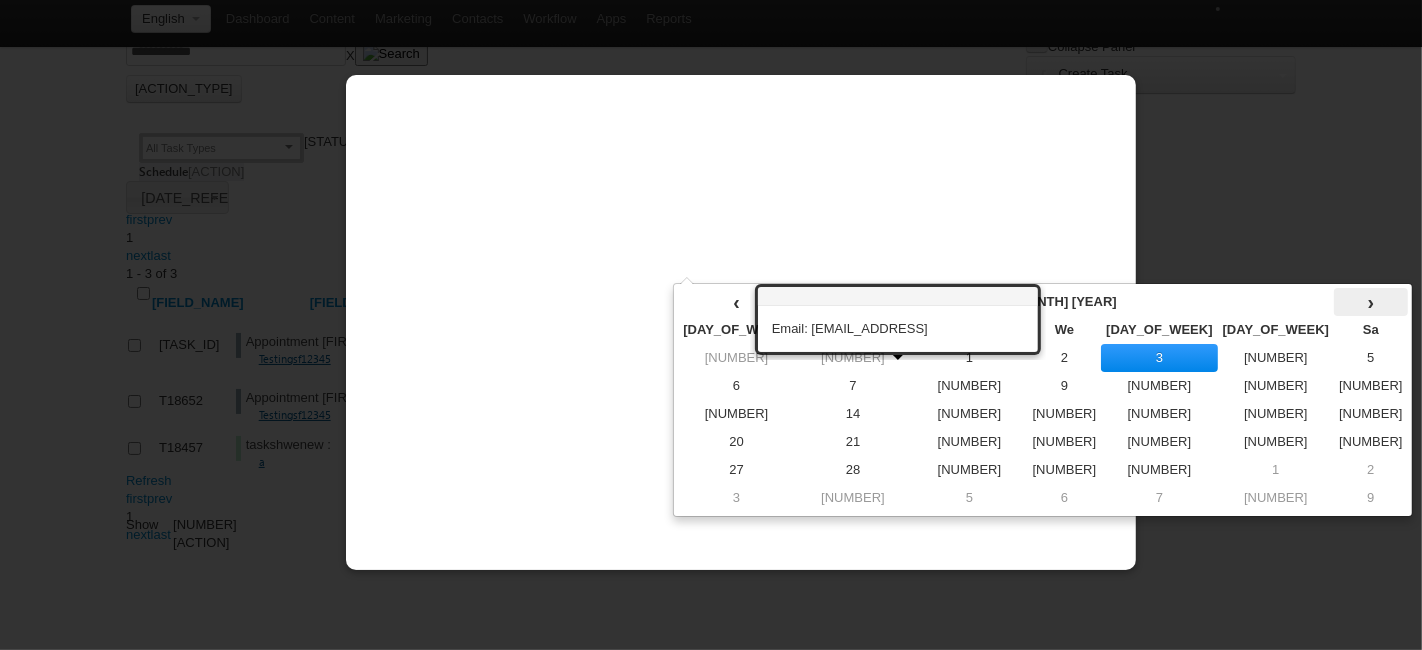 click on "›" at bounding box center [0, 0] 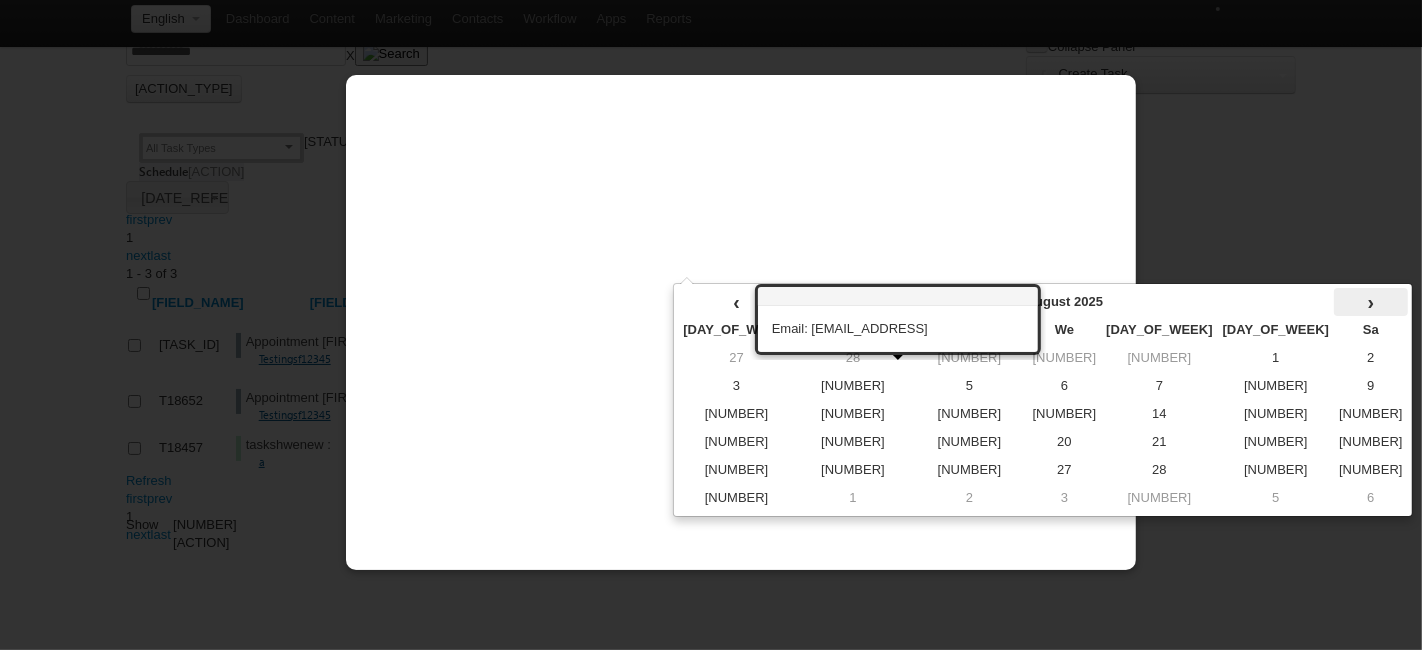 click on "›" at bounding box center [0, 0] 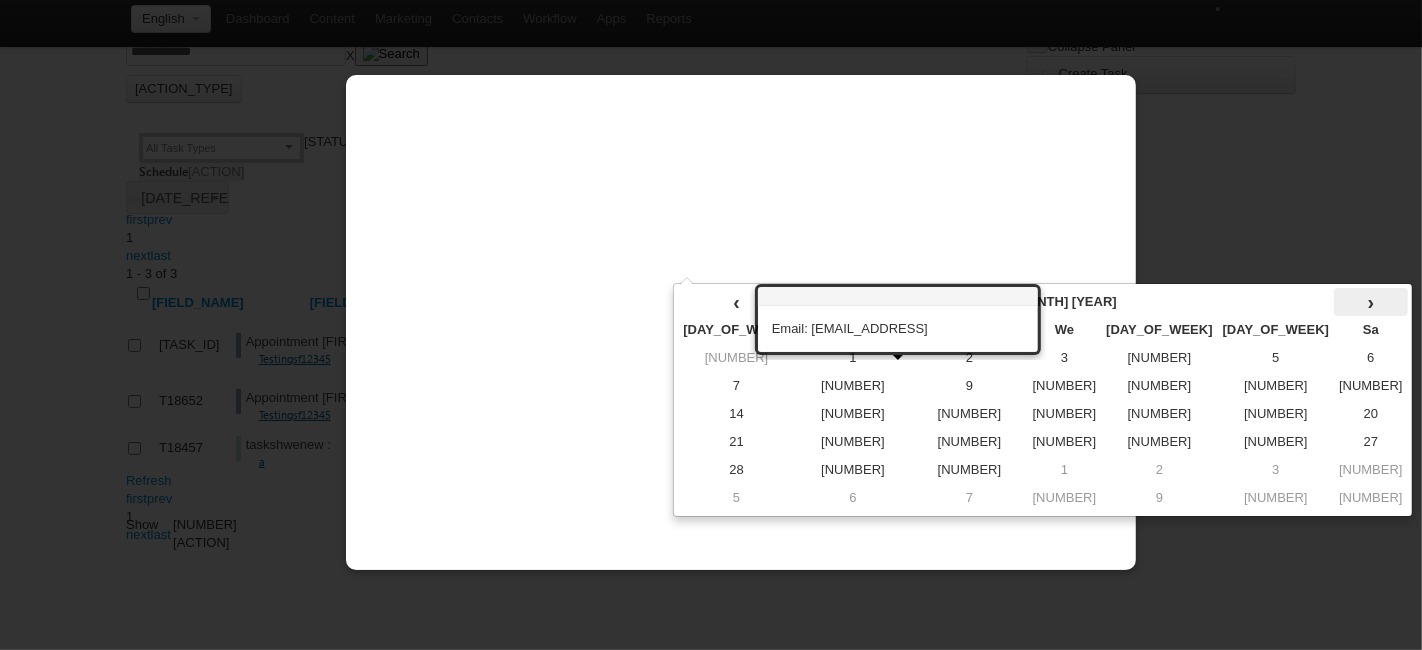 click on "›" at bounding box center [0, 0] 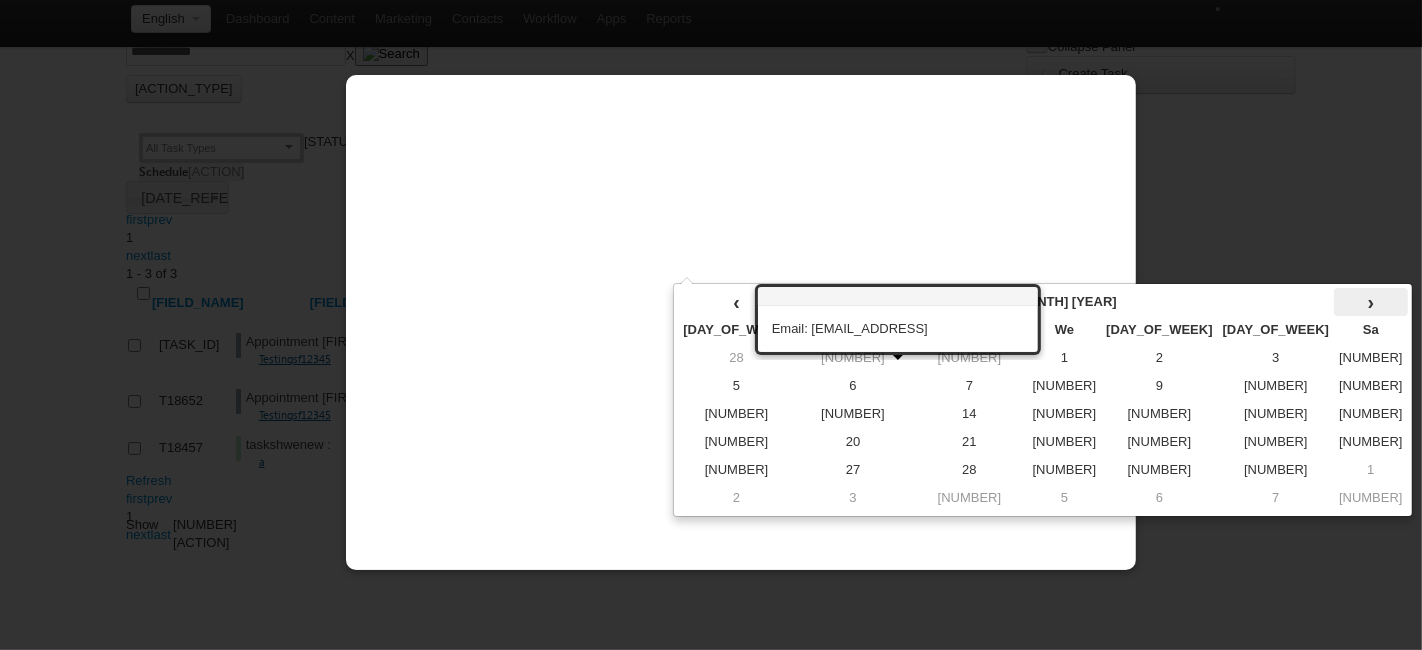 click on "›" at bounding box center [0, 0] 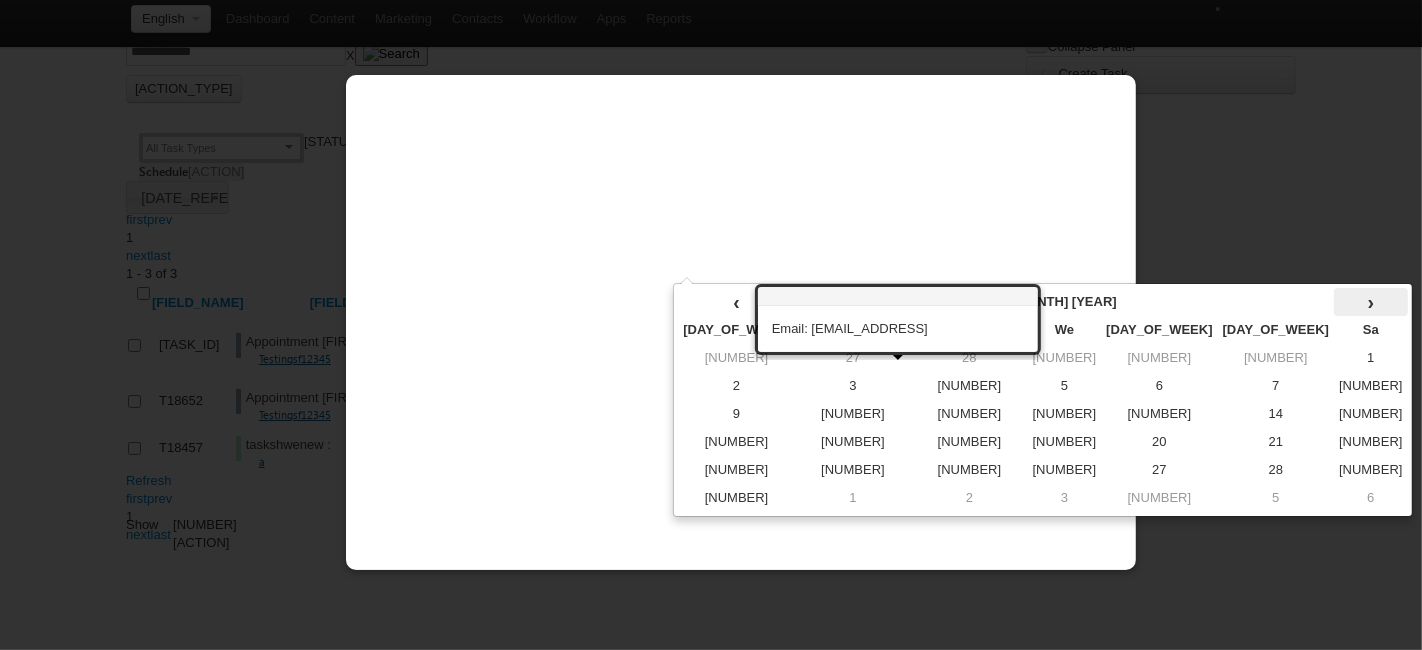 click on "›" at bounding box center [0, 0] 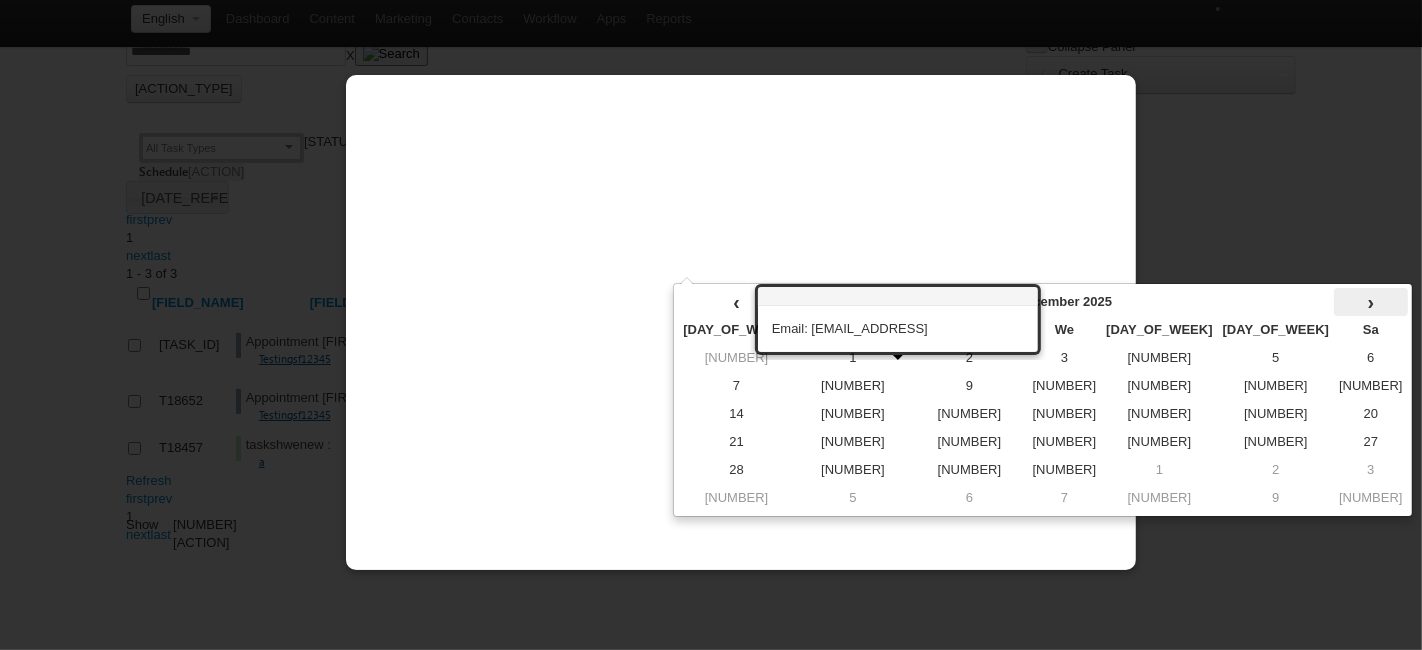 click on "›" at bounding box center [0, 0] 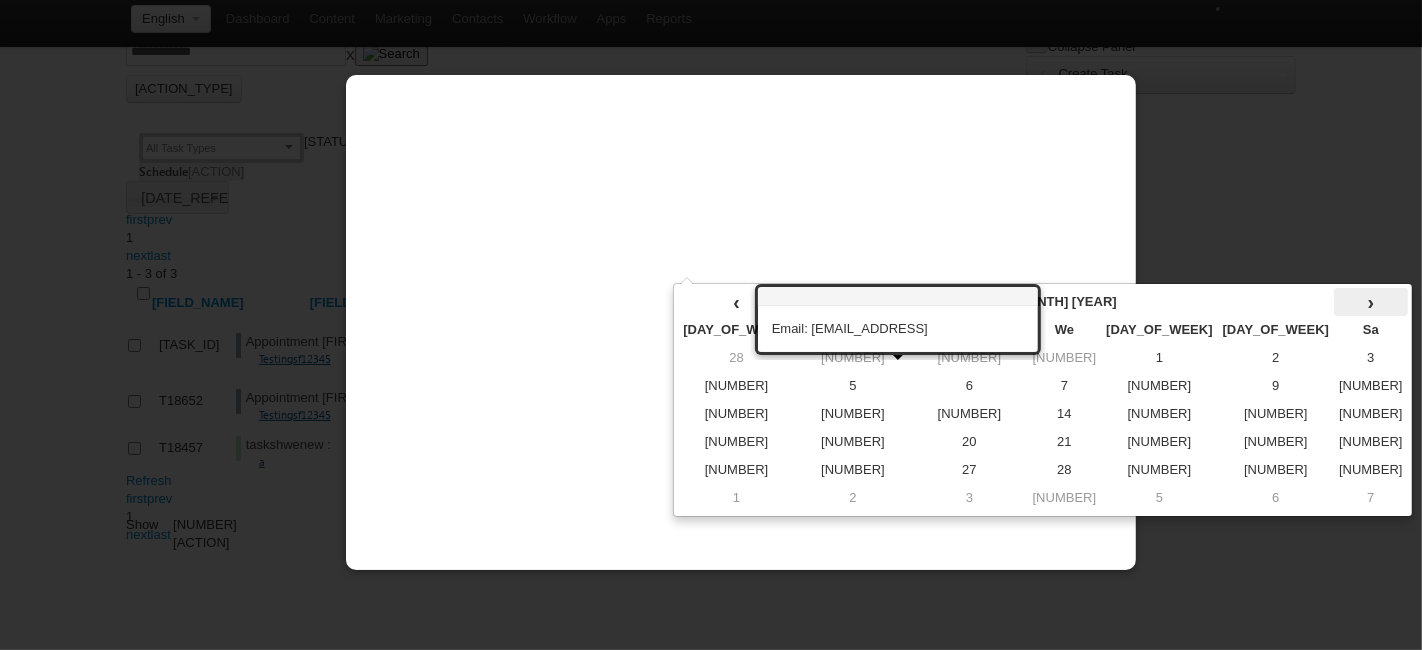 click on "›" at bounding box center (0, 0) 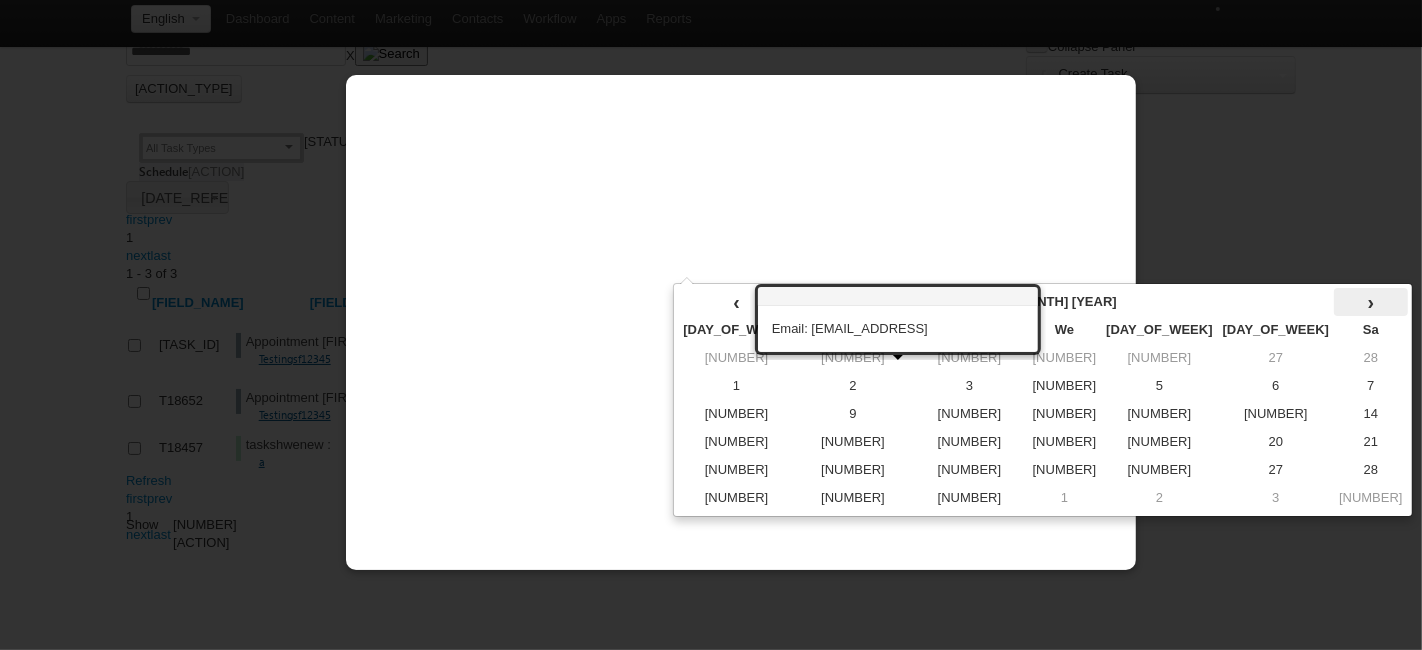 click on "›" at bounding box center (0, 0) 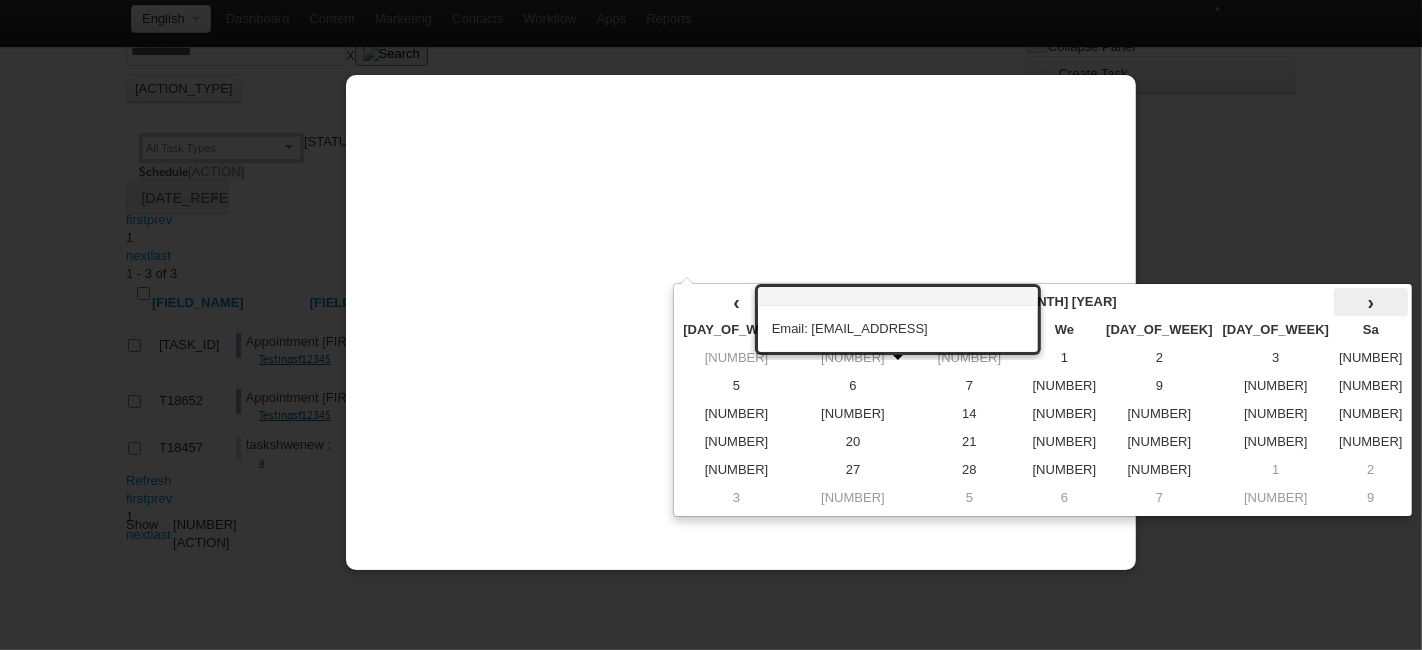 click on "›" at bounding box center (0, 0) 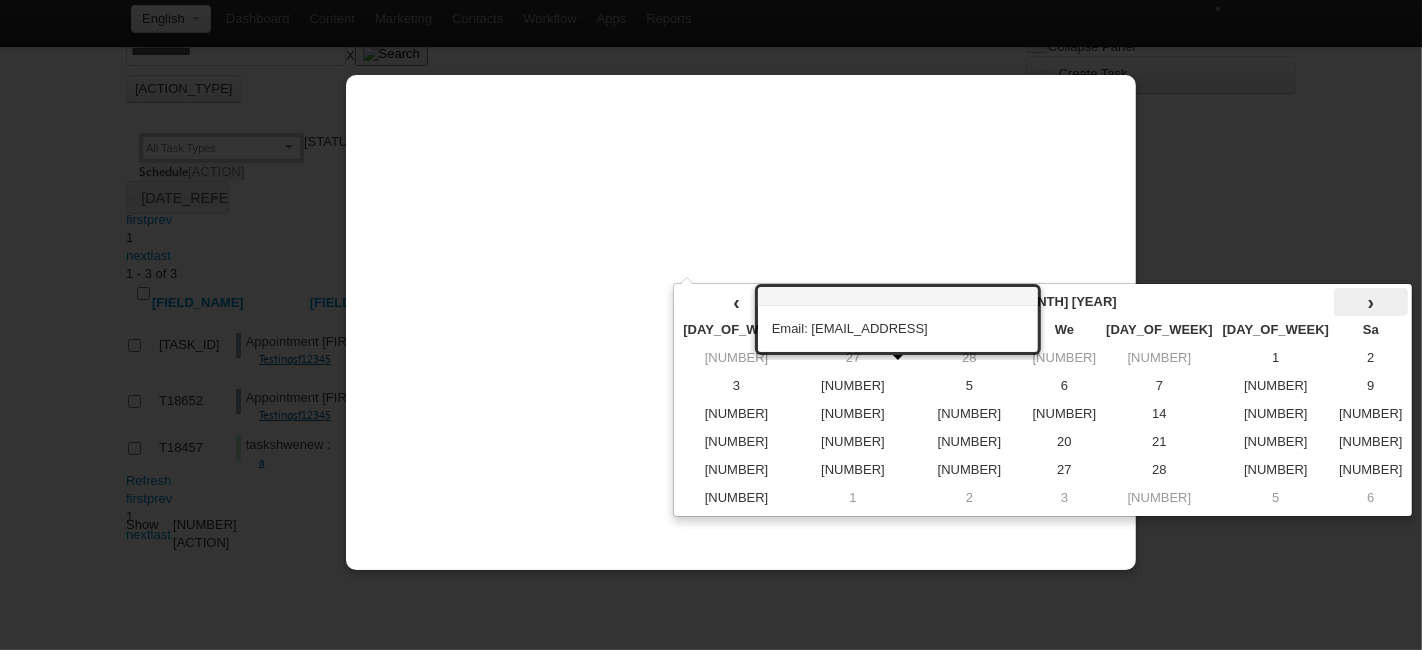 click on "›" at bounding box center (0, 0) 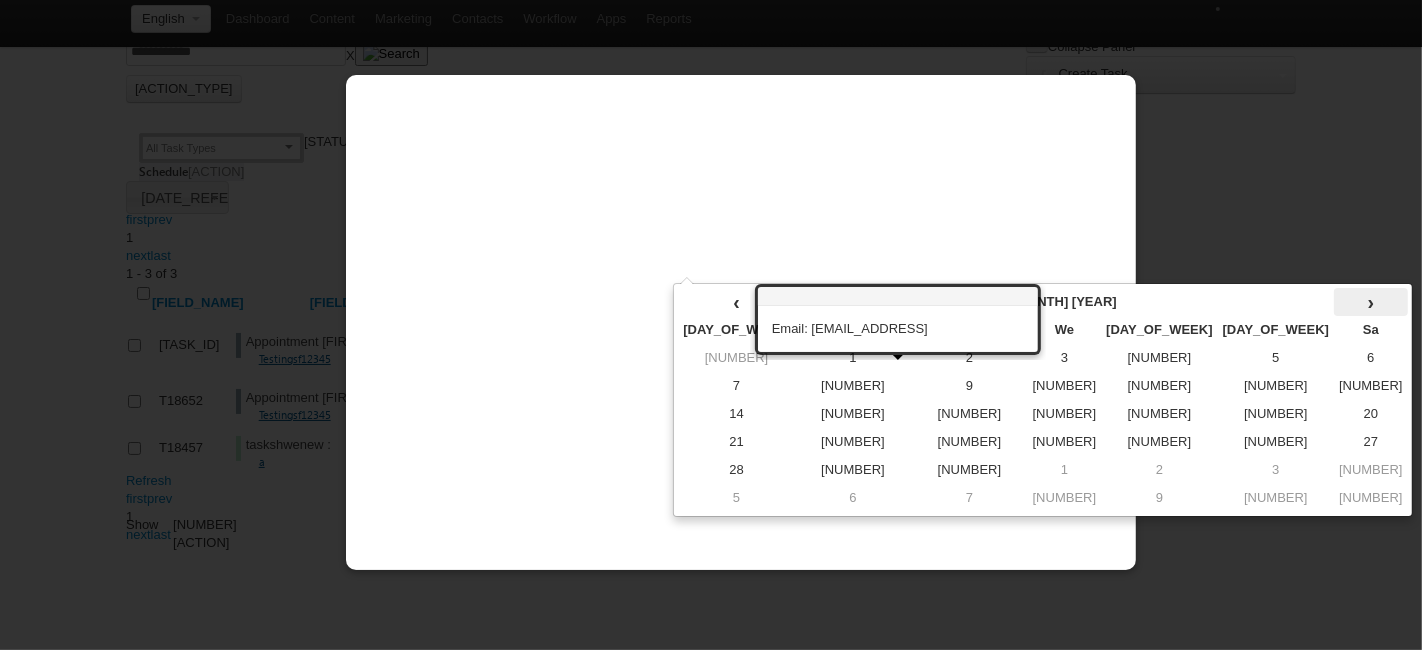 click on "›" at bounding box center (0, 0) 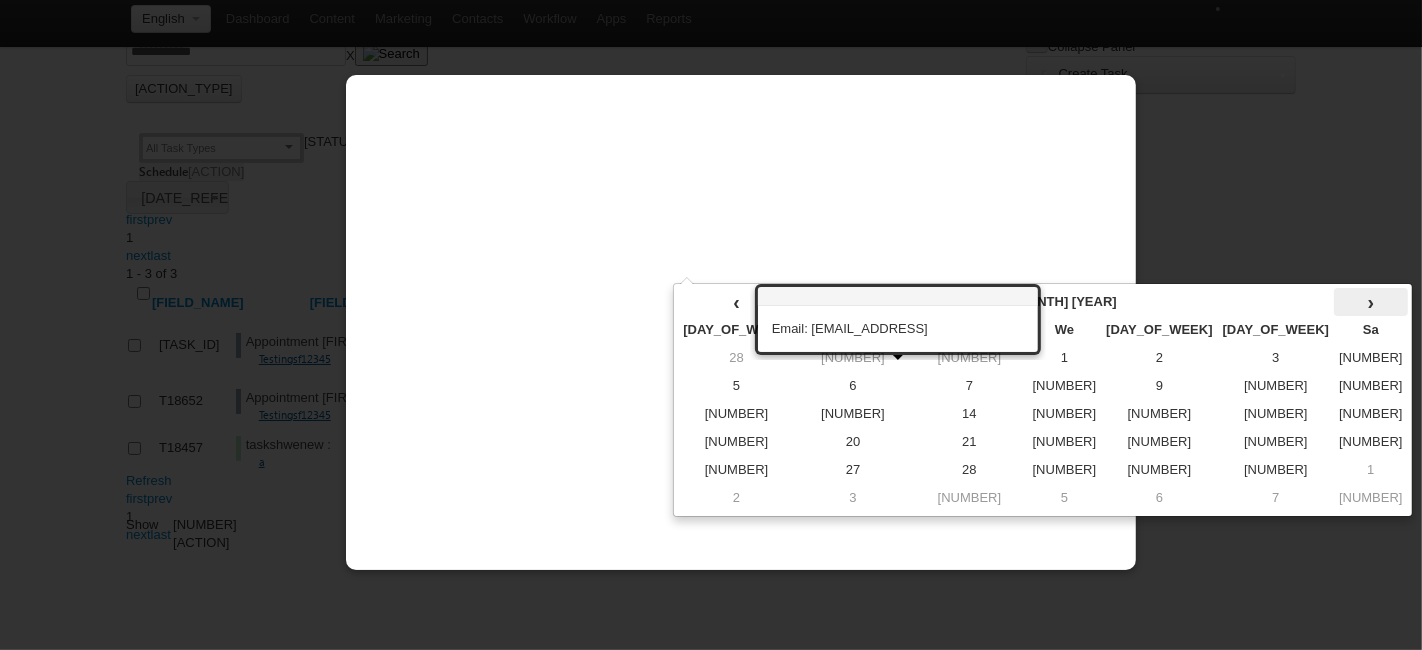 click on "›" at bounding box center [0, 0] 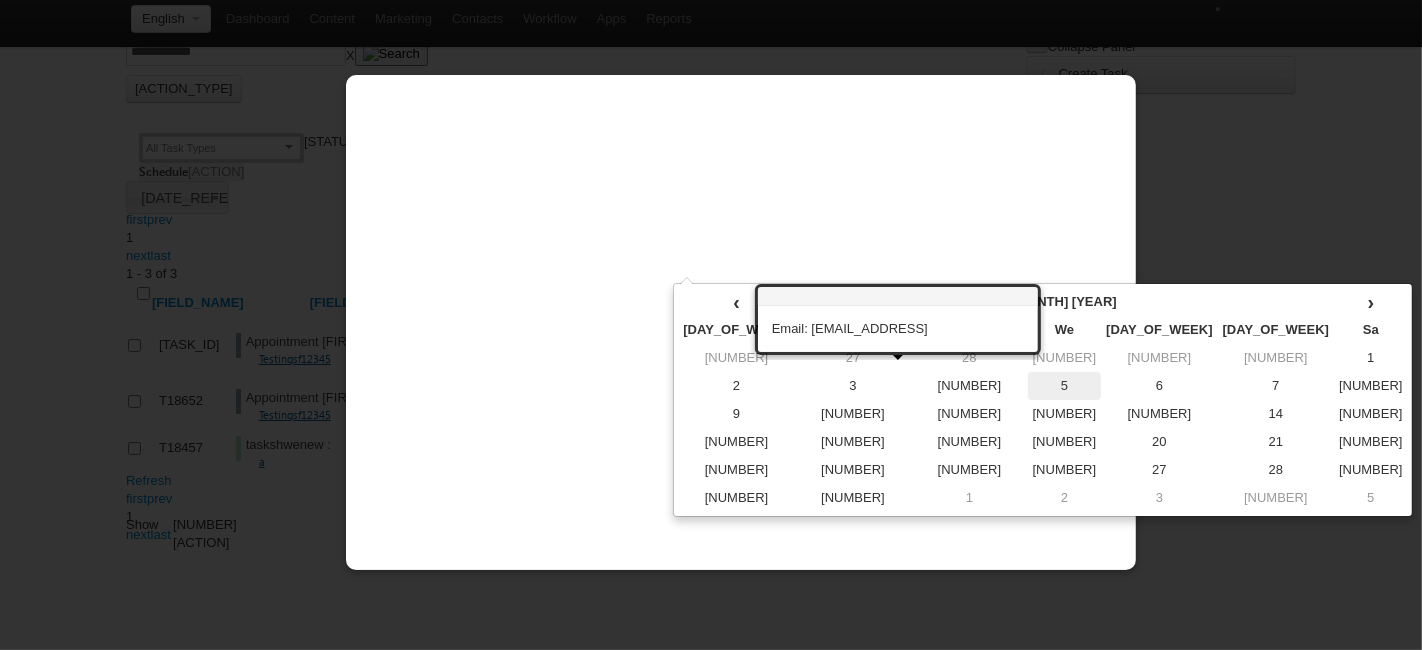 click on "5" at bounding box center (0, 0) 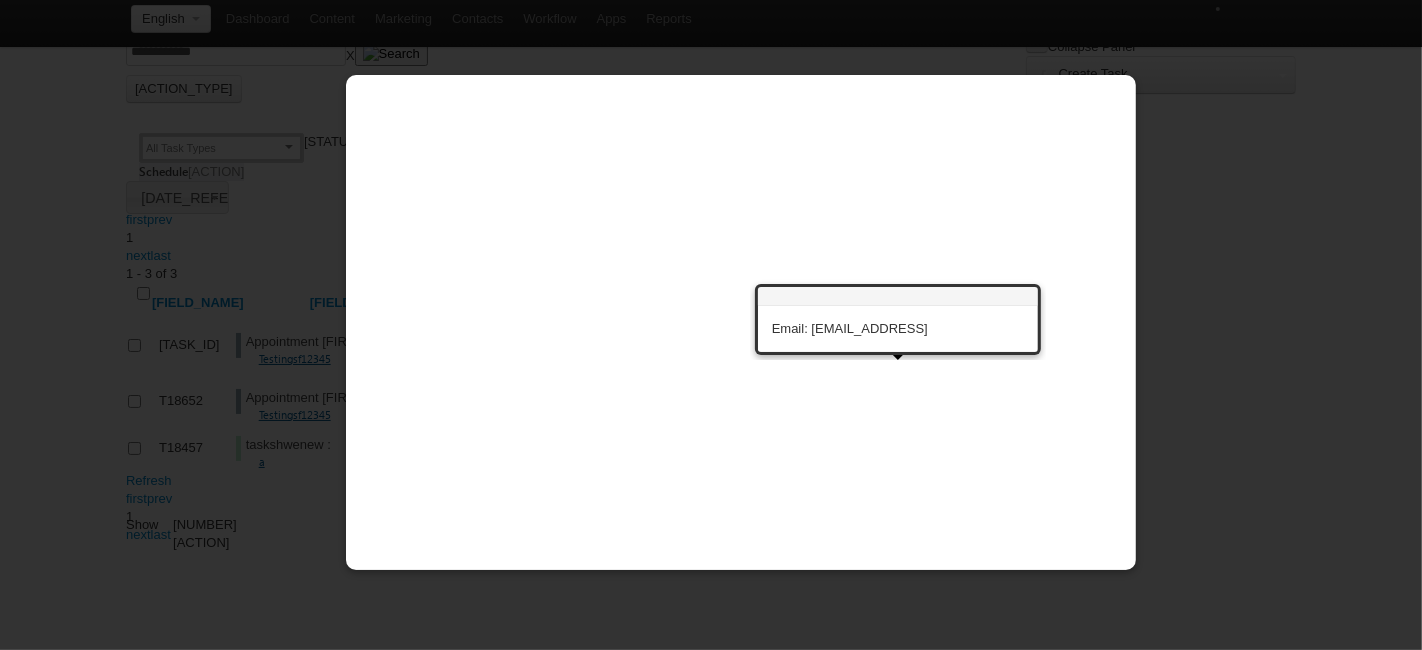 click on "**********" at bounding box center (0, 0) 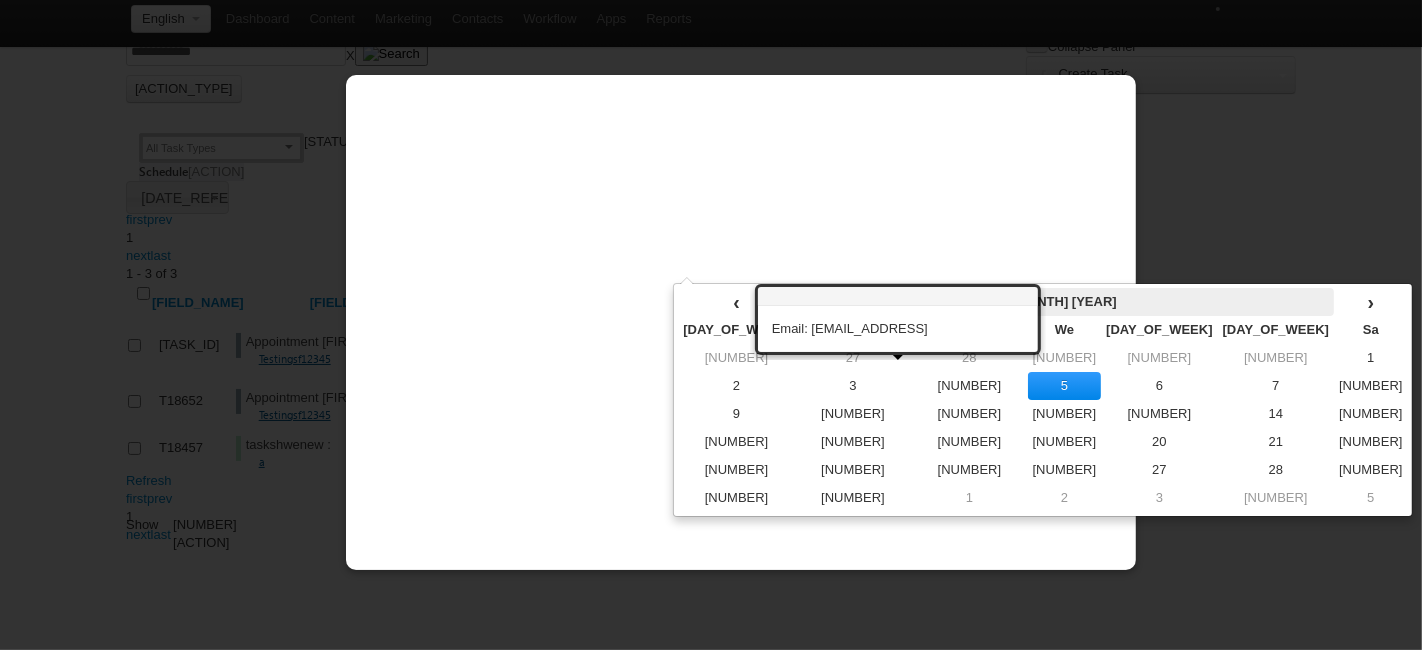 click on "[MONTH] [YEAR]" at bounding box center [0, 0] 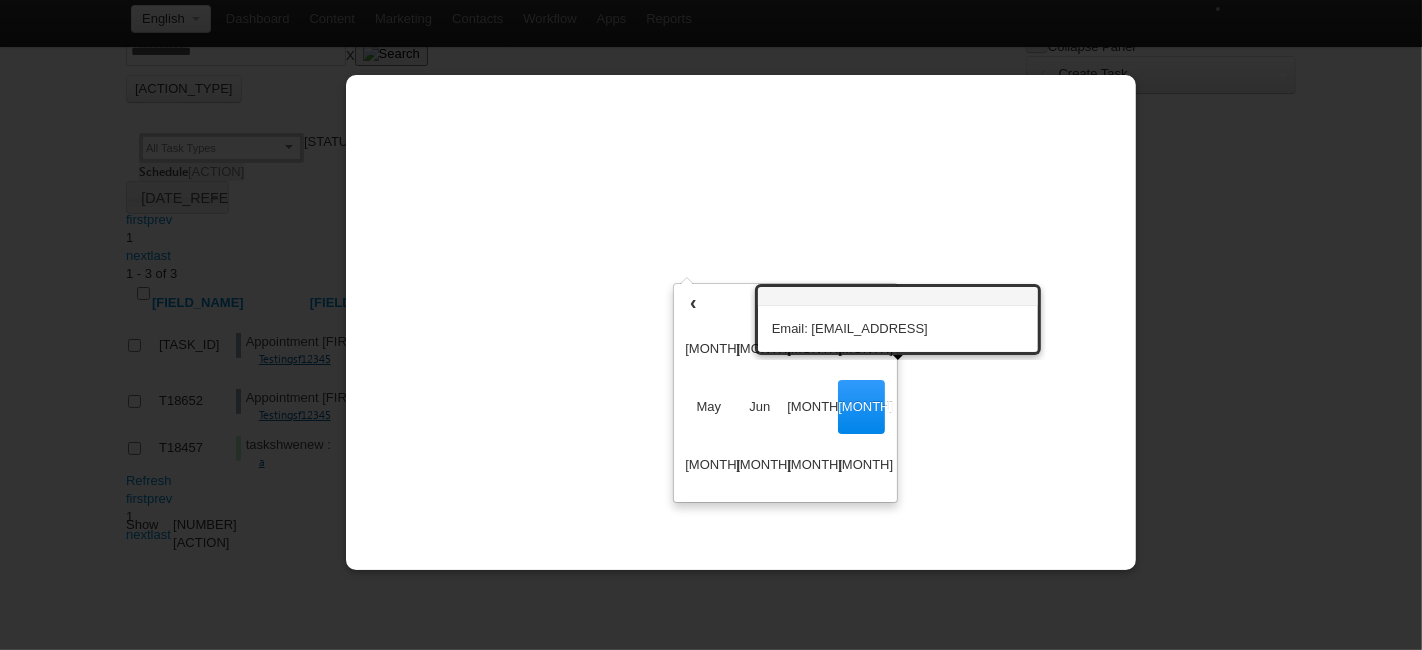 click on "›" at bounding box center [0, 0] 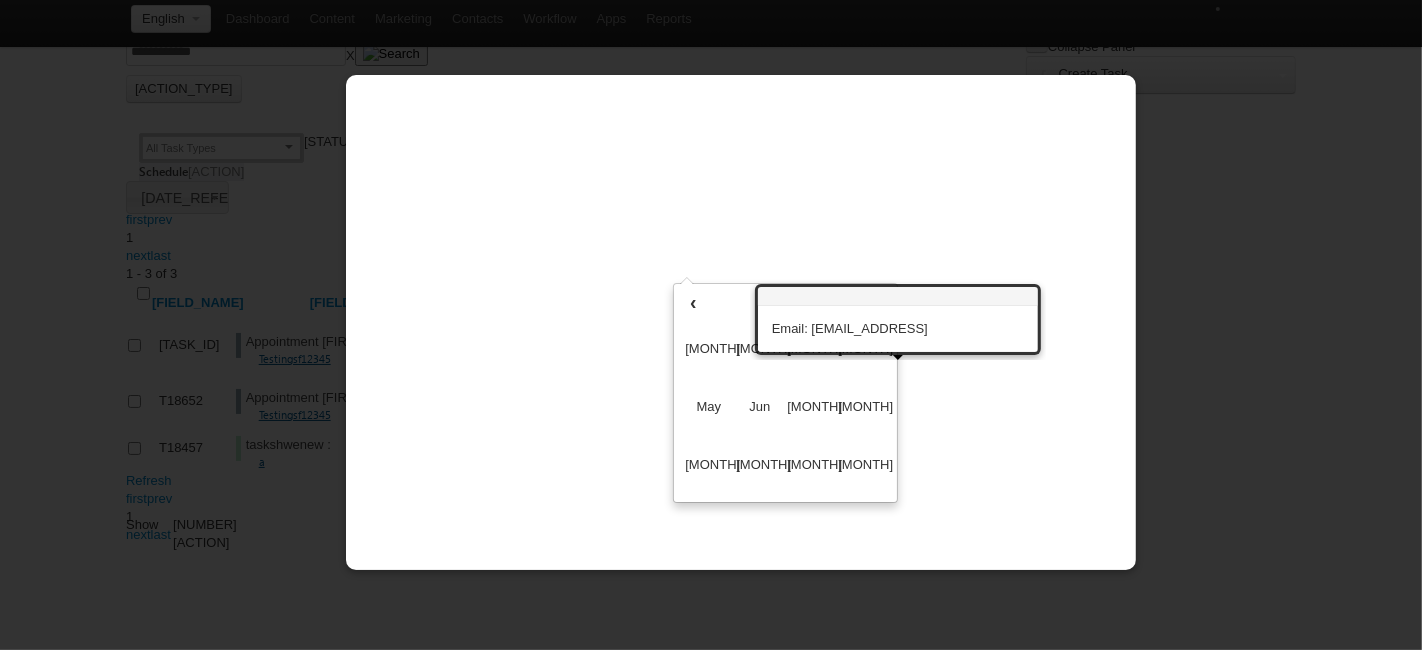 click on "›" at bounding box center [0, 0] 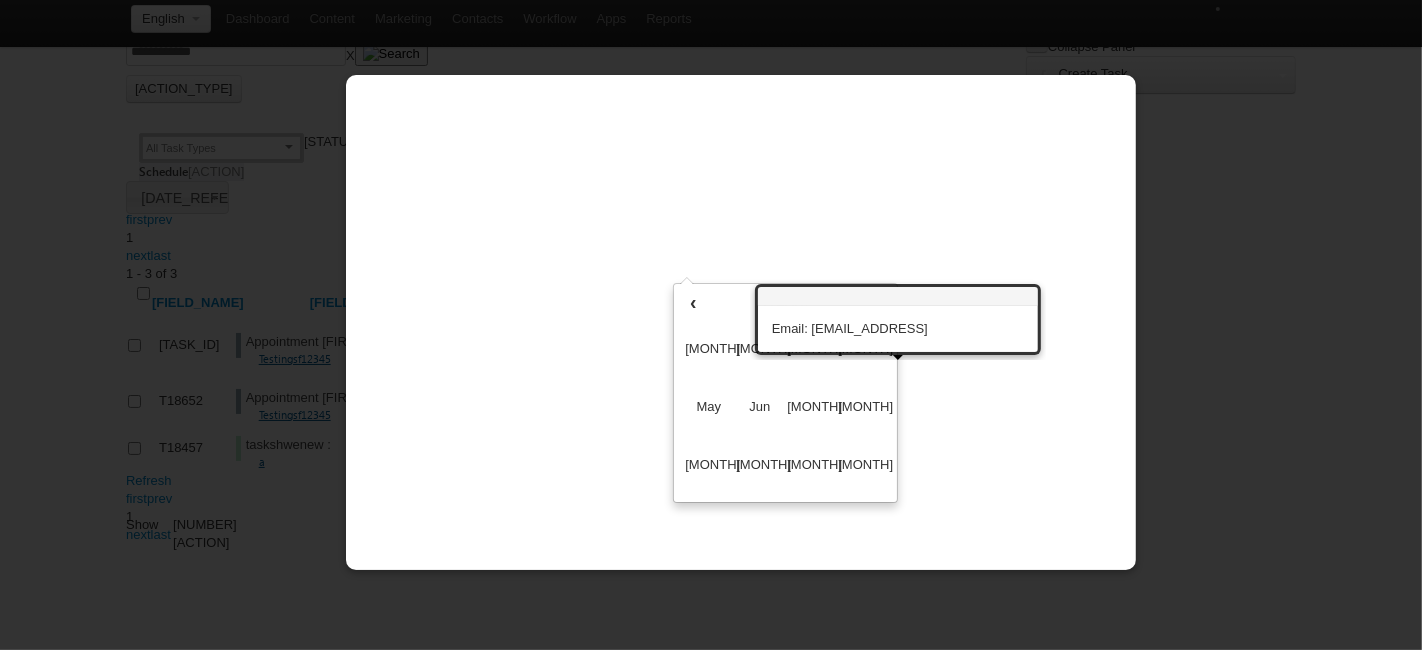 click on "›" at bounding box center (0, 0) 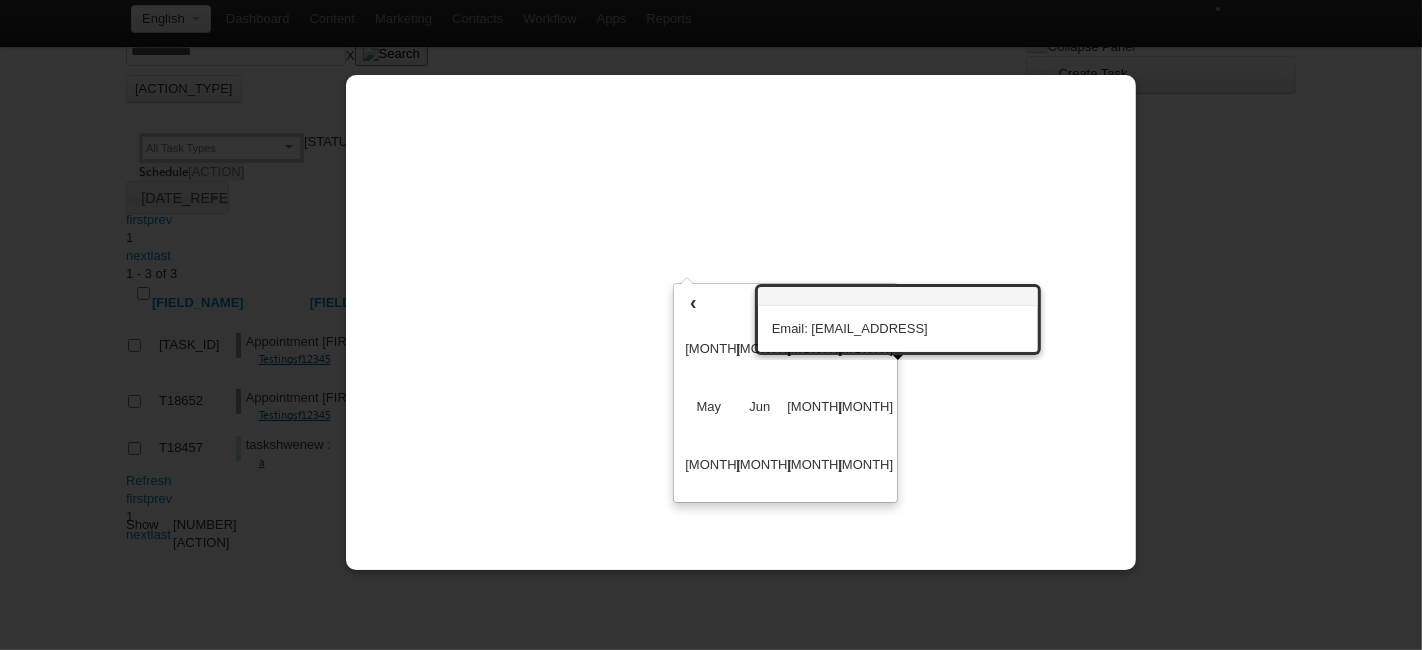 click on "›" at bounding box center (0, 0) 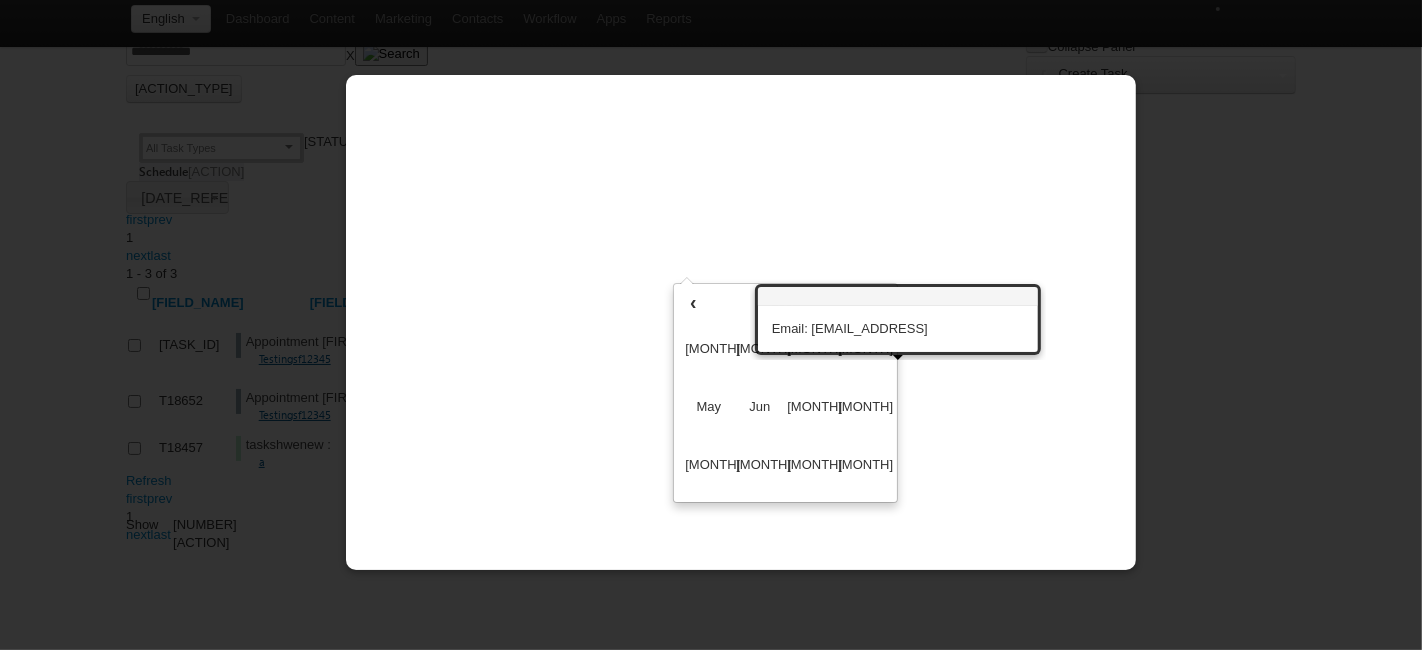 click on "›" at bounding box center (0, 0) 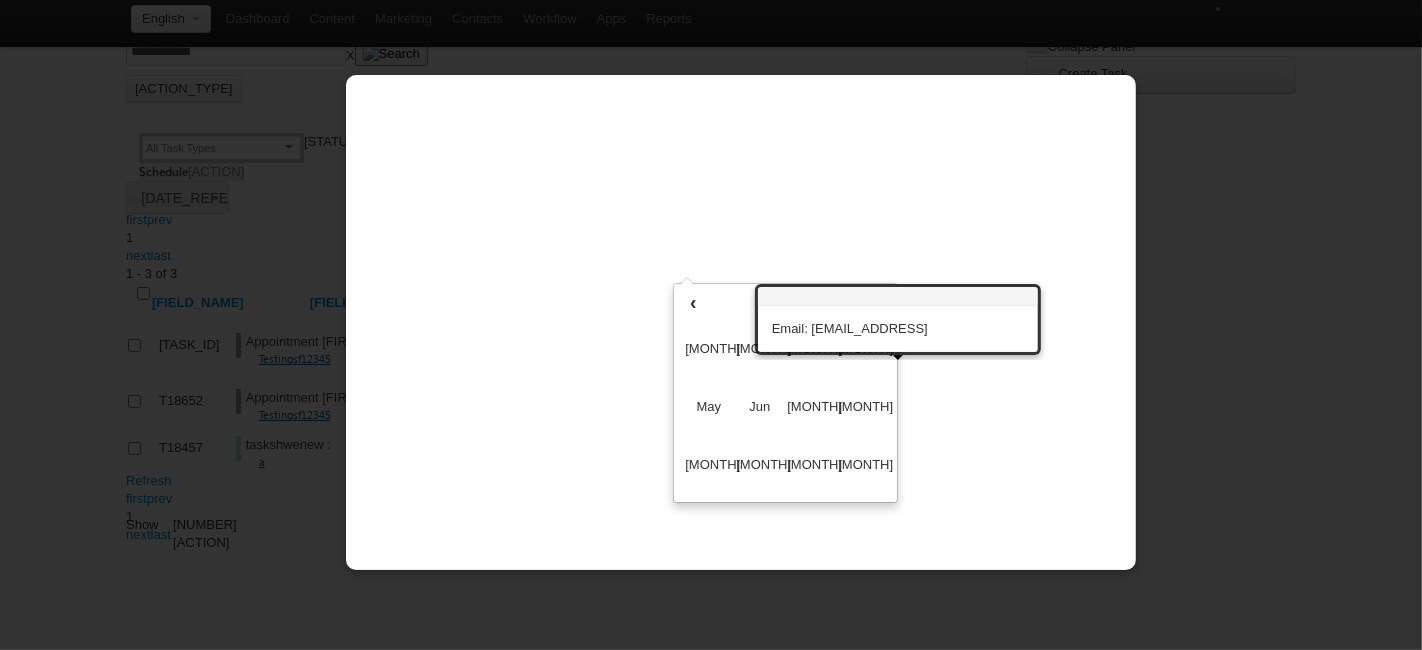 click on "›" at bounding box center (0, 0) 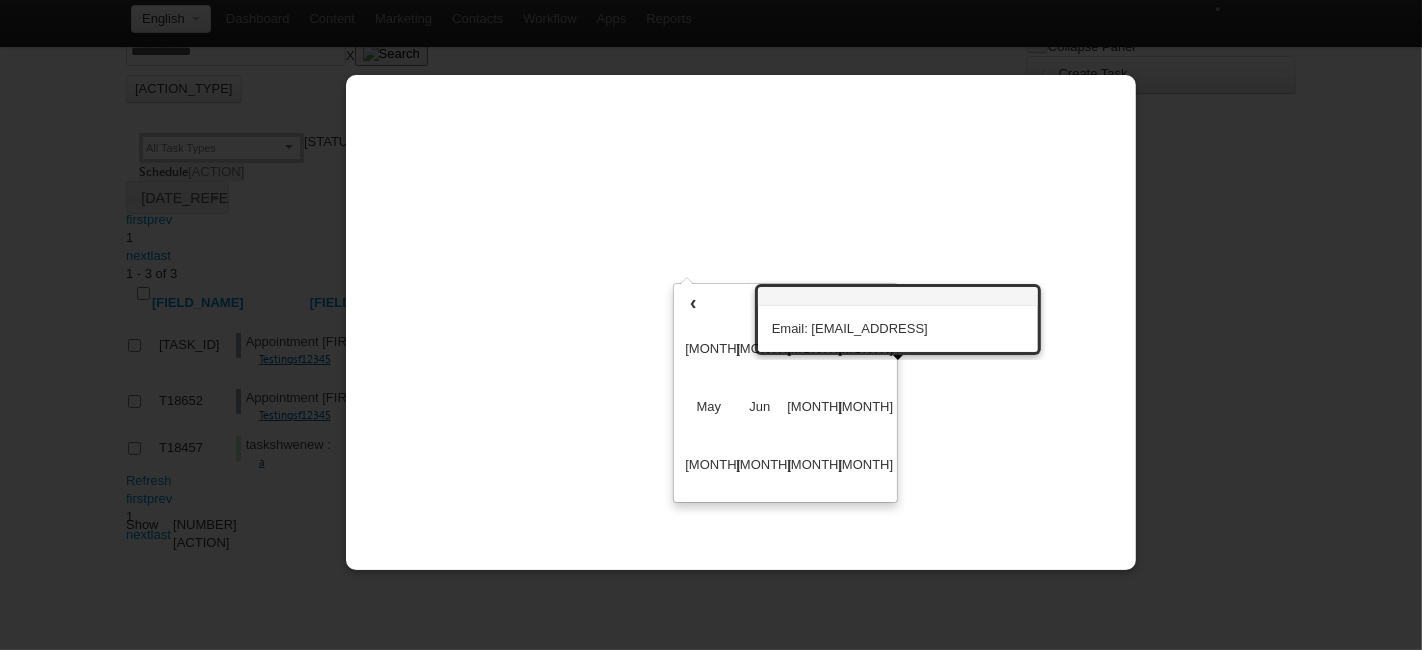 click on "›" at bounding box center [0, 0] 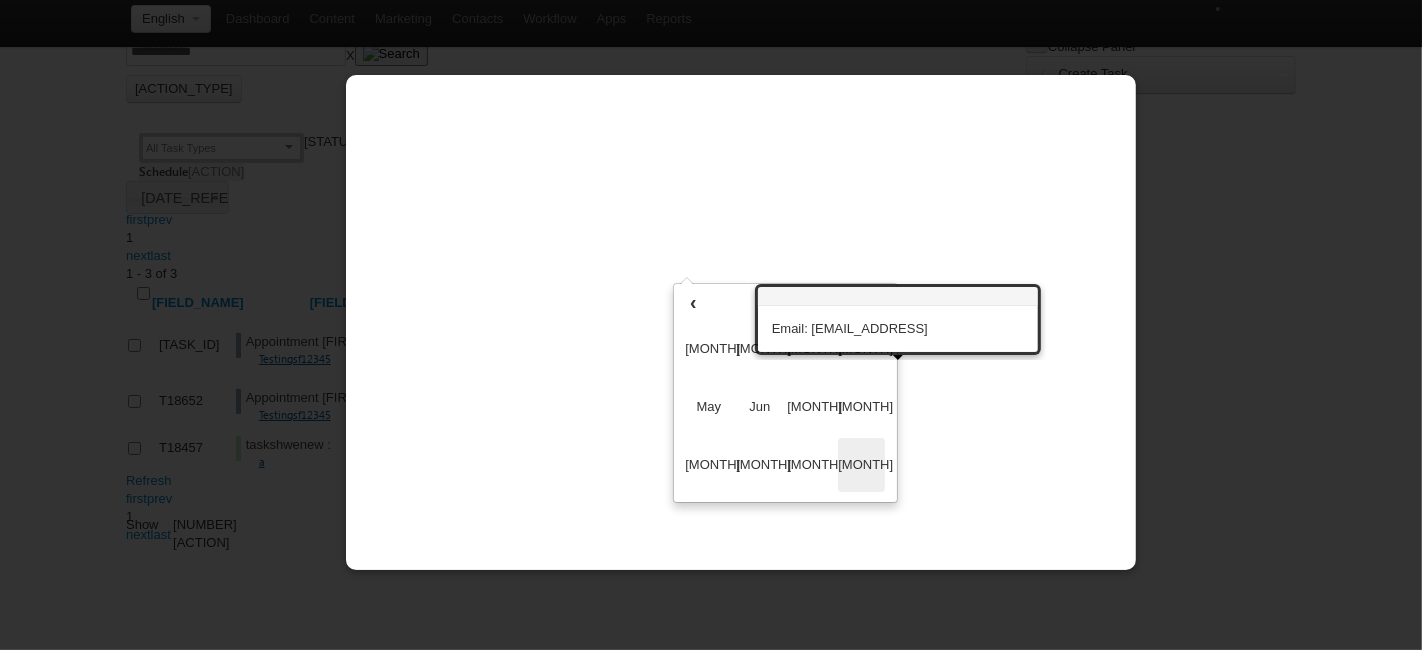 click on "[MONTH]" at bounding box center [0, 0] 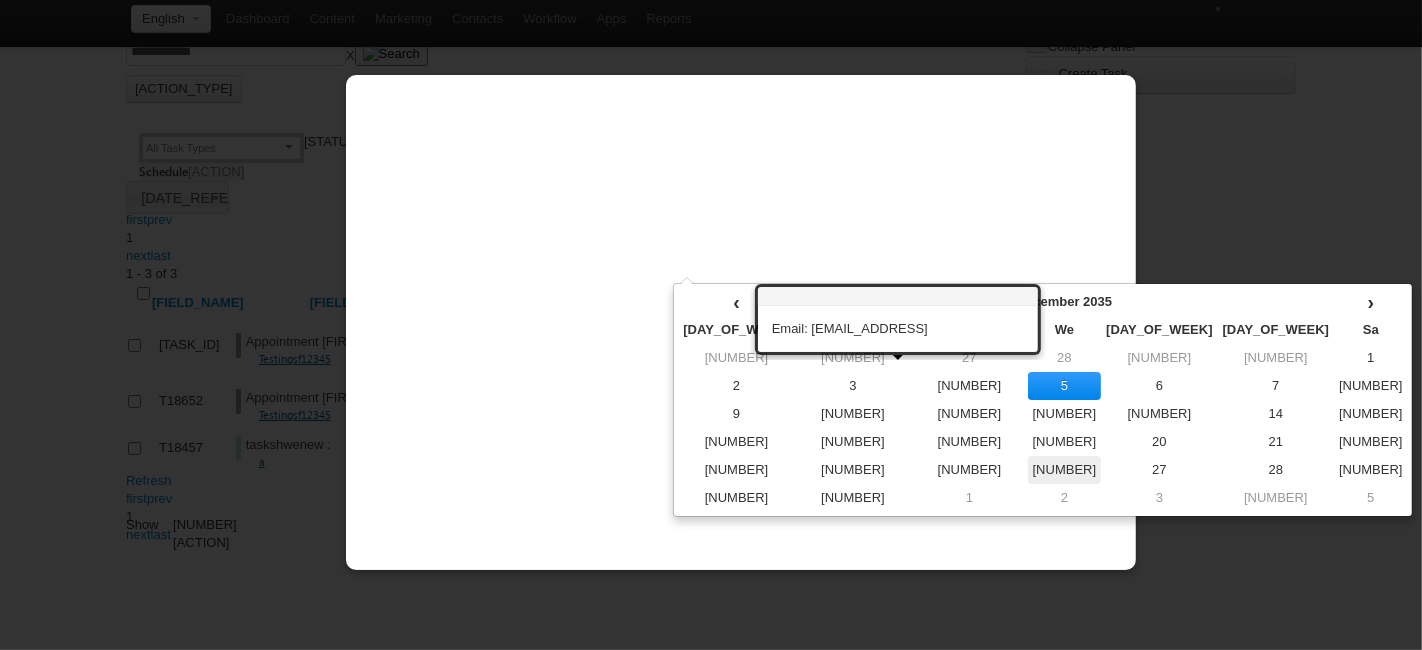 click on "[NUMBER]" at bounding box center [0, 0] 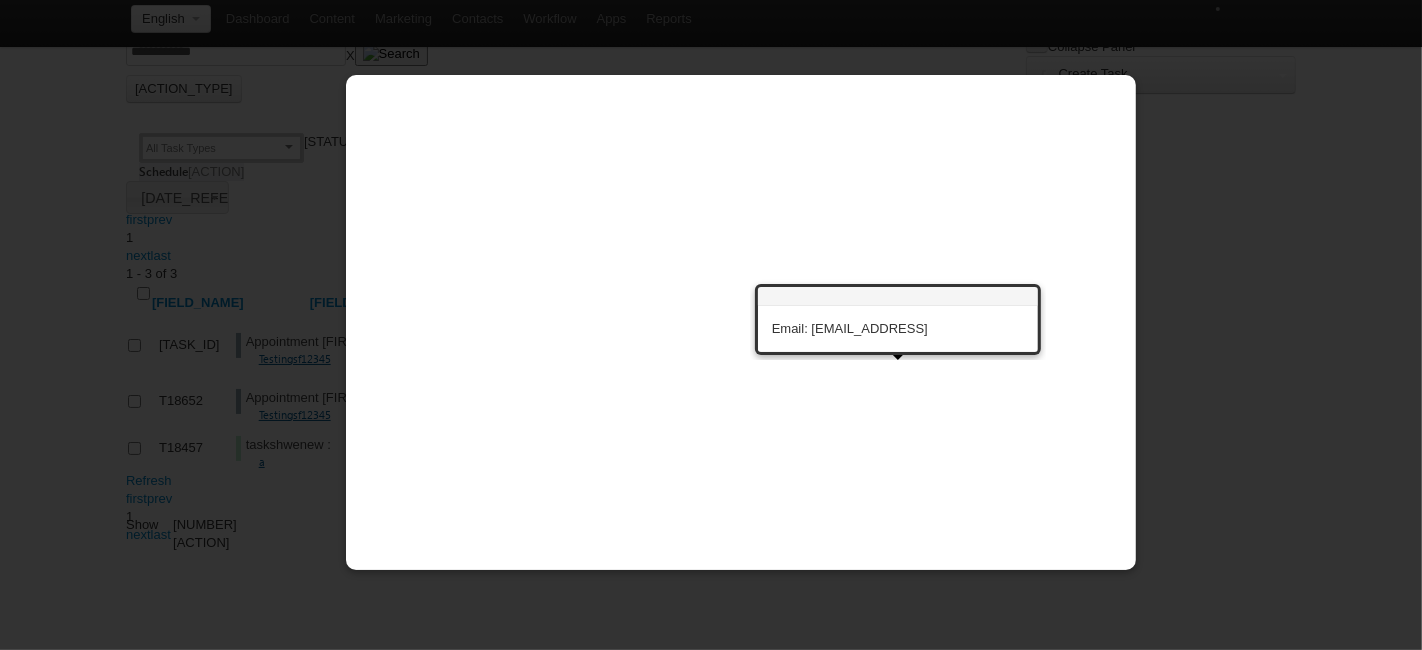 click on "[DURATION]" at bounding box center (0, 0) 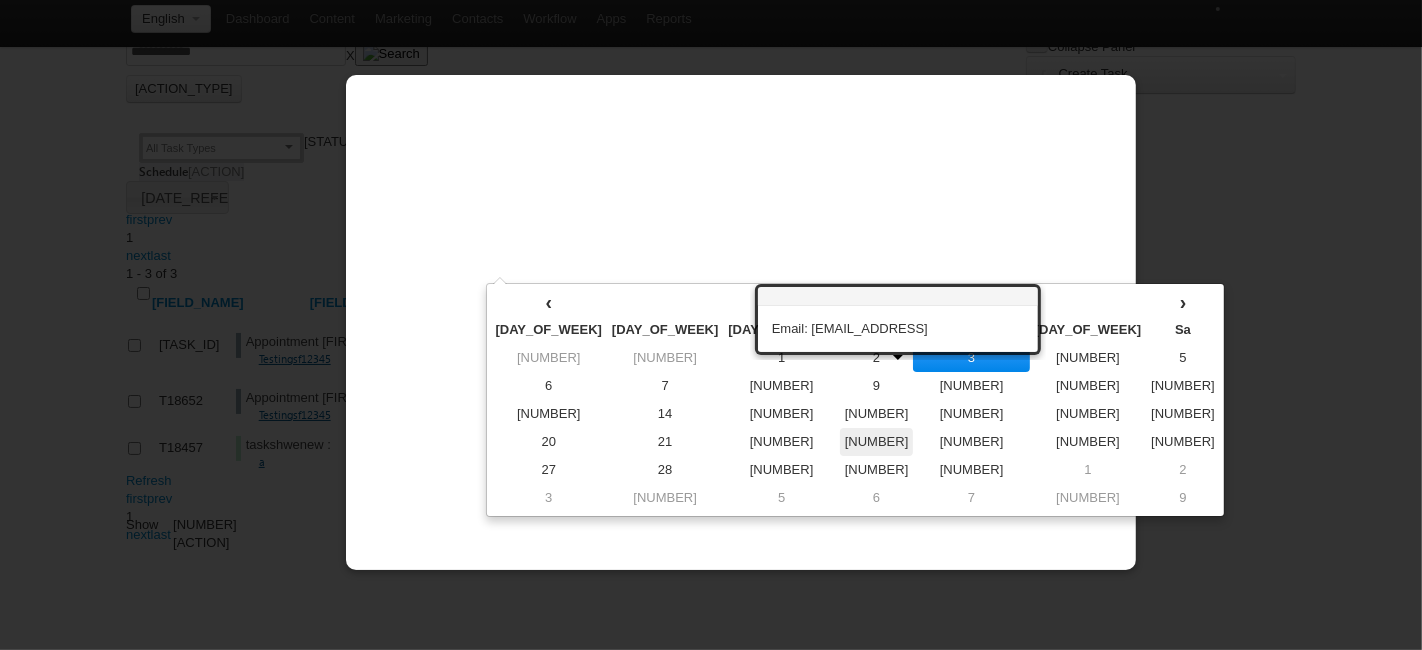 click on "[NUMBER]" at bounding box center [0, 0] 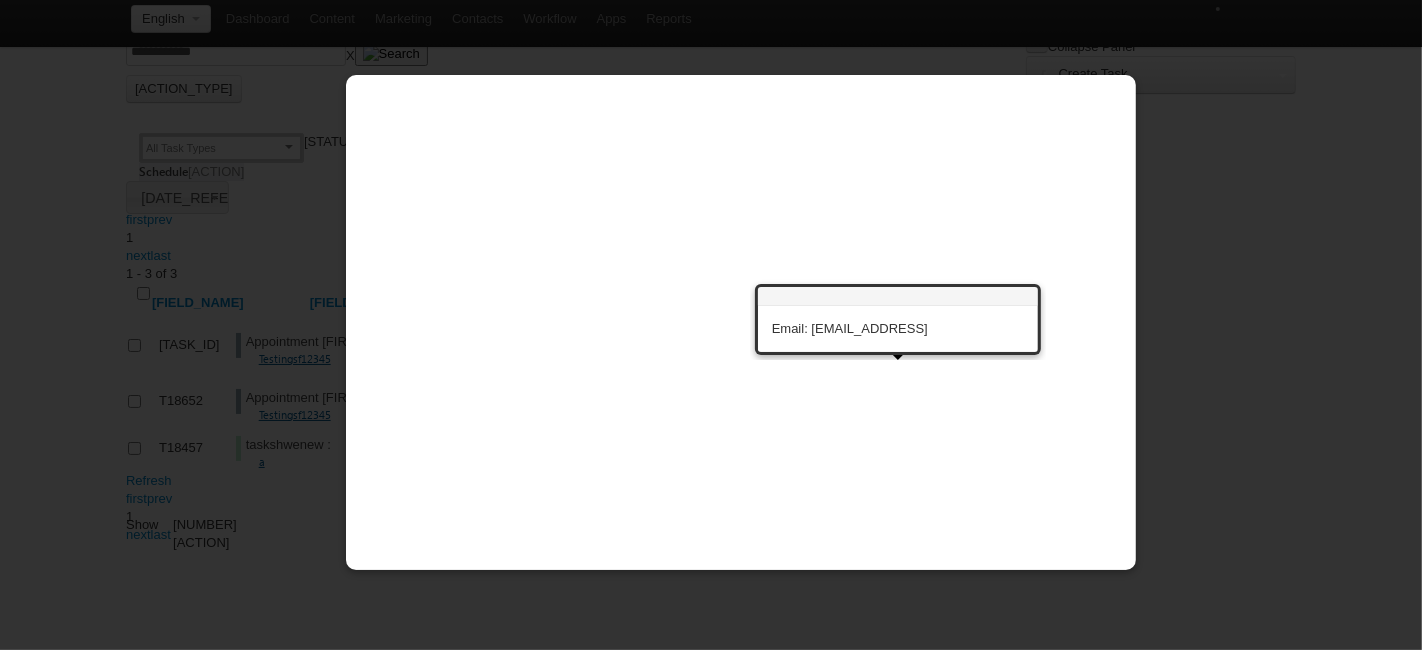 click on "[DURATION]" at bounding box center (0, 0) 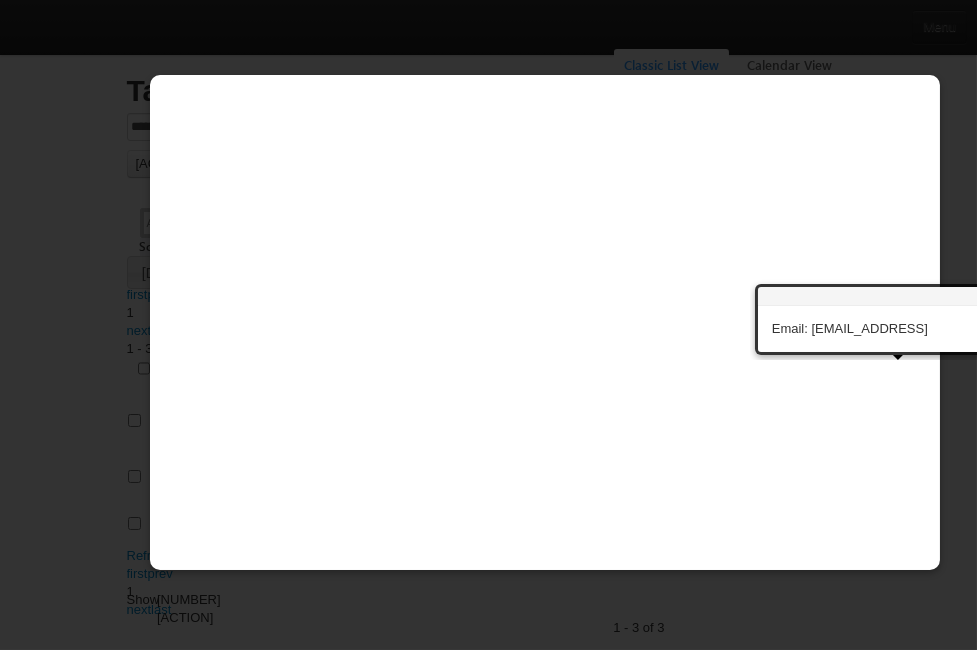 click on "Save" at bounding box center (0, 0) 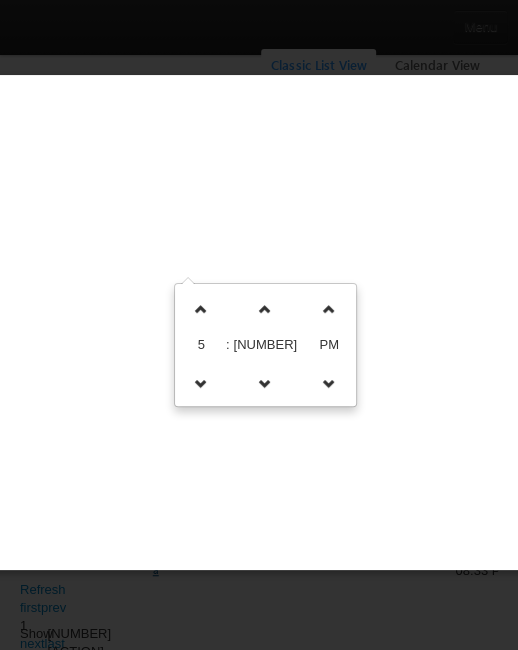 click on "********" at bounding box center [0, 0] 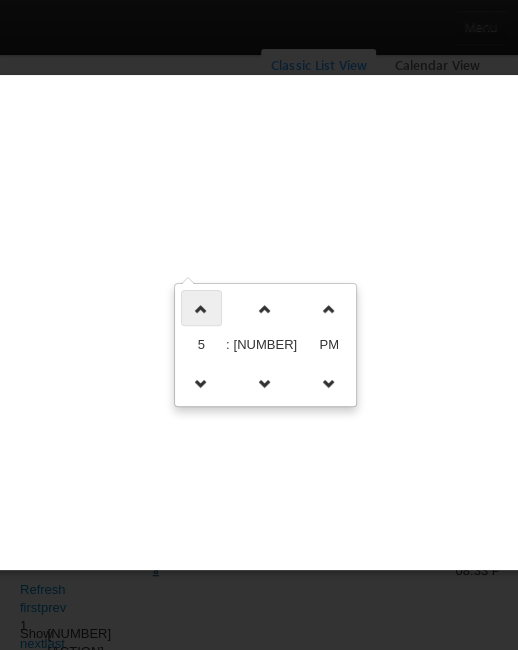 click at bounding box center (201, 308) 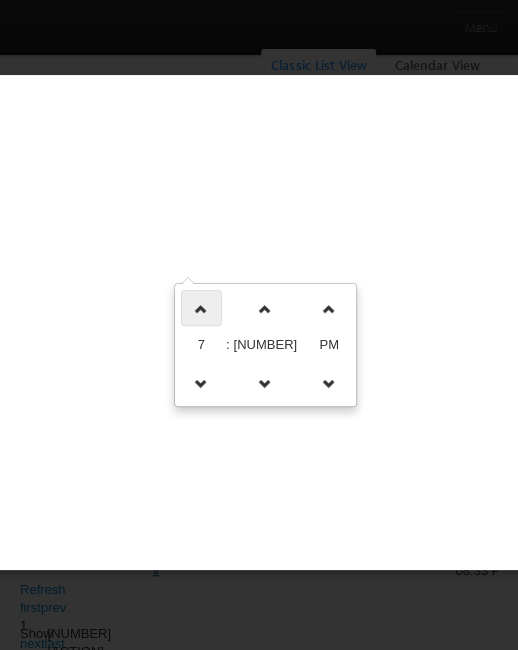 click at bounding box center [201, 309] 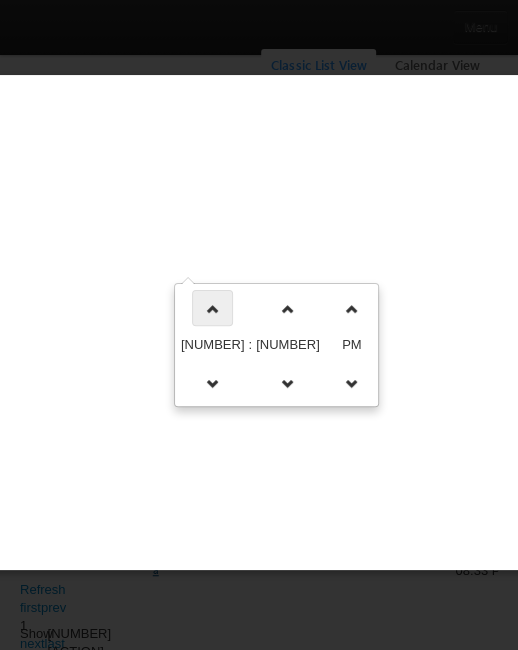 click at bounding box center [213, 309] 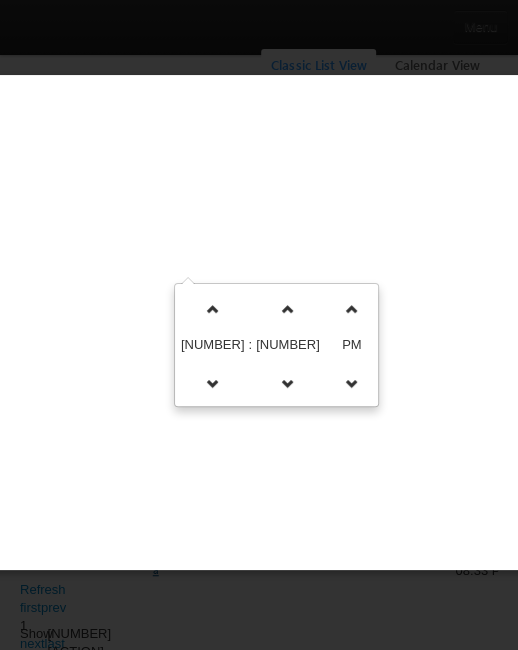 click on "**********" at bounding box center [0, 0] 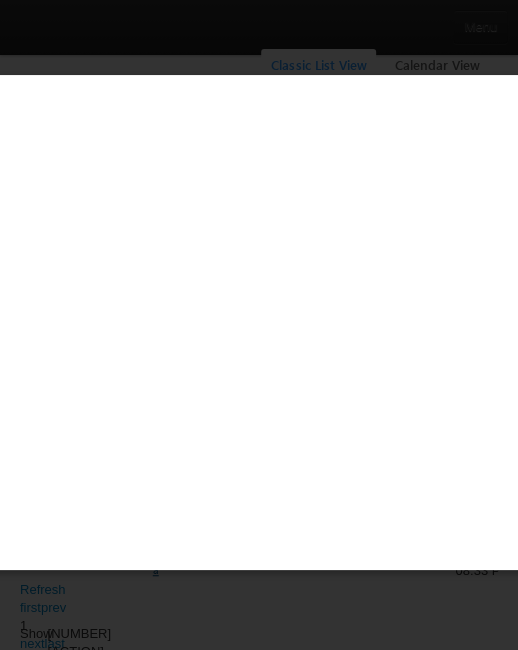 click on "**********" at bounding box center [0, 0] 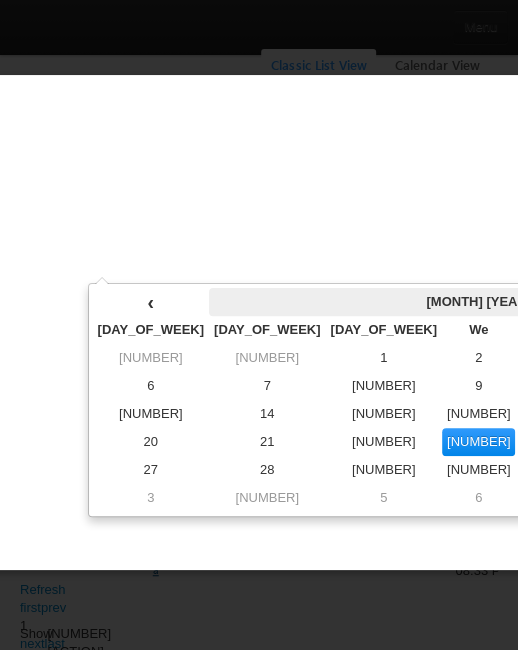 click on "[MONTH] [YEAR]" at bounding box center [0, 0] 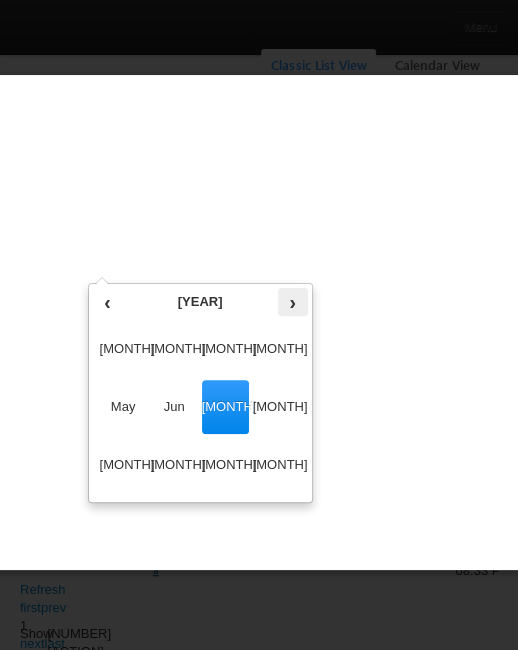 click on "›" at bounding box center (0, 0) 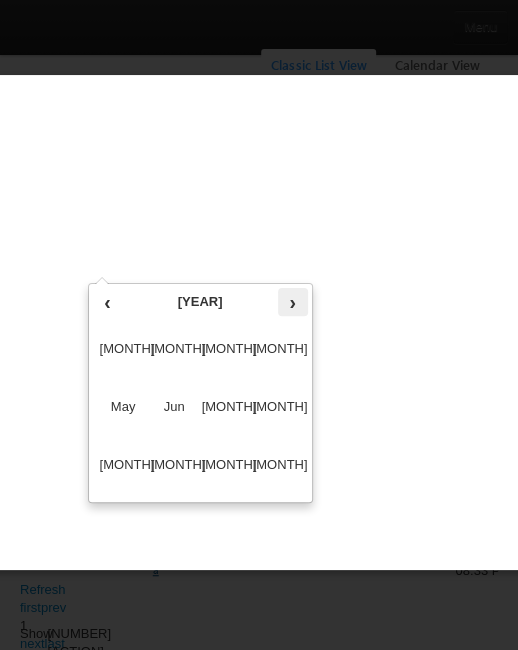 click on "›" at bounding box center (0, 0) 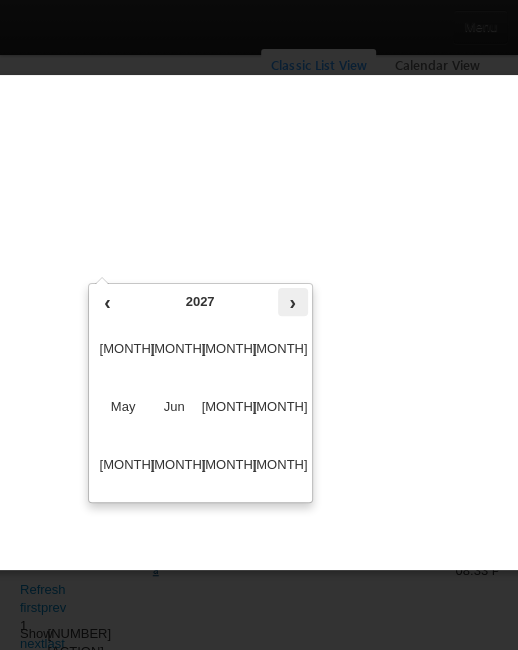 click on "›" at bounding box center [0, 0] 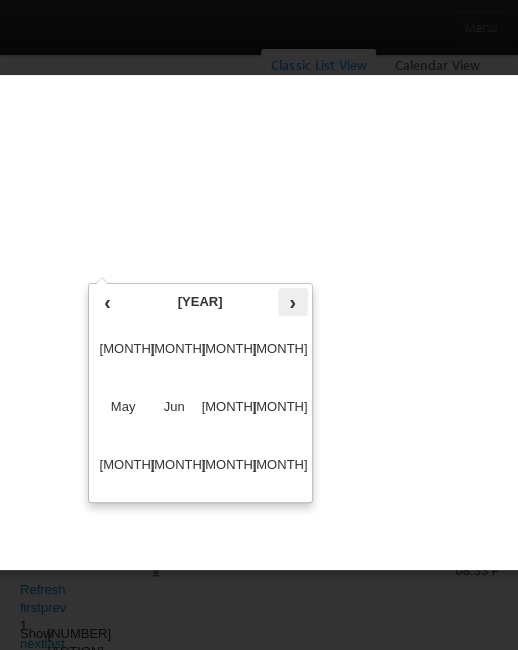 click on "›" at bounding box center (0, 0) 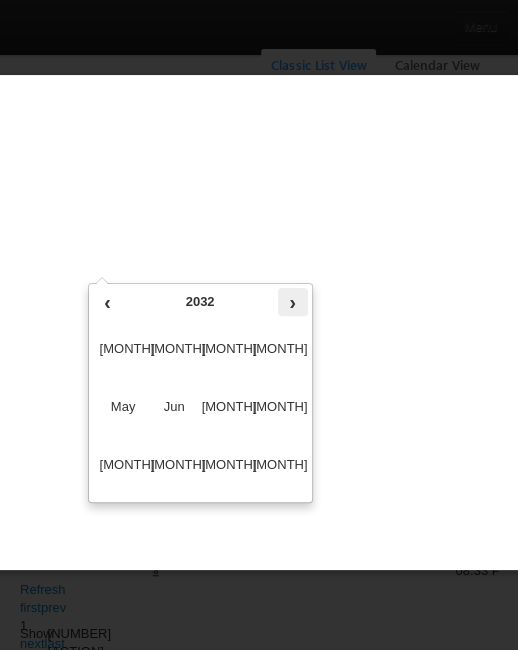 click on "›" at bounding box center (0, 0) 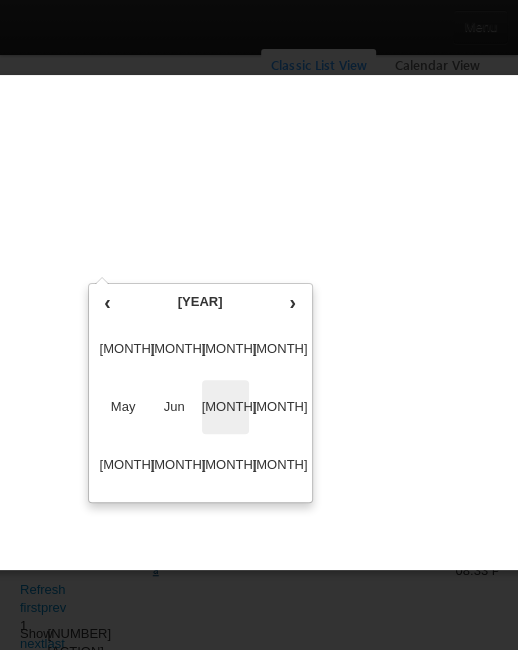 click on "[MONTH]" at bounding box center (0, 0) 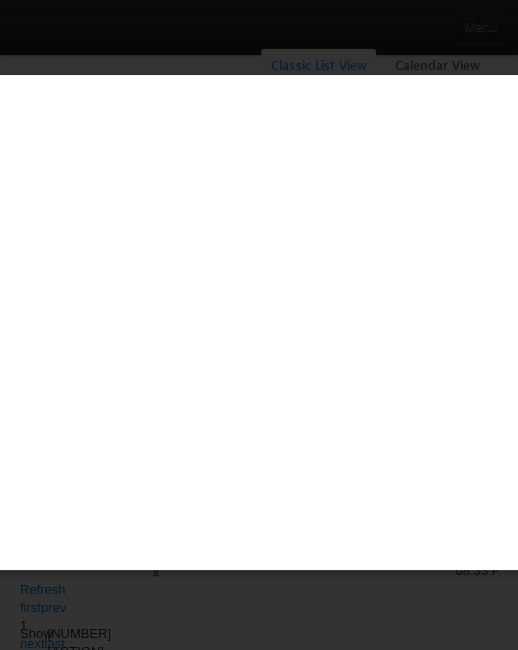 click on "[DURATION]" at bounding box center (0, 0) 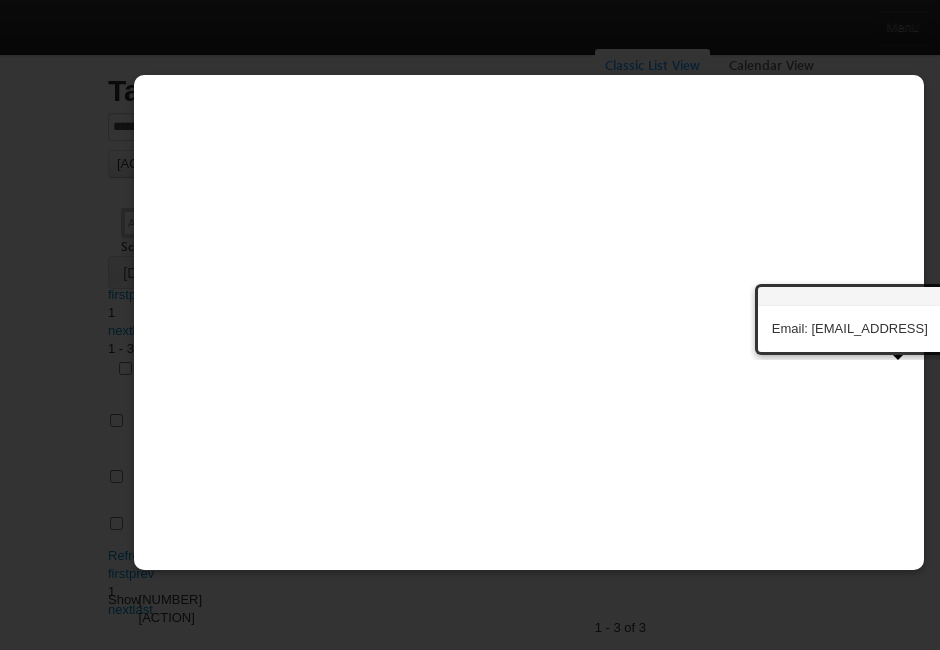 click on "Save" at bounding box center [0, 0] 